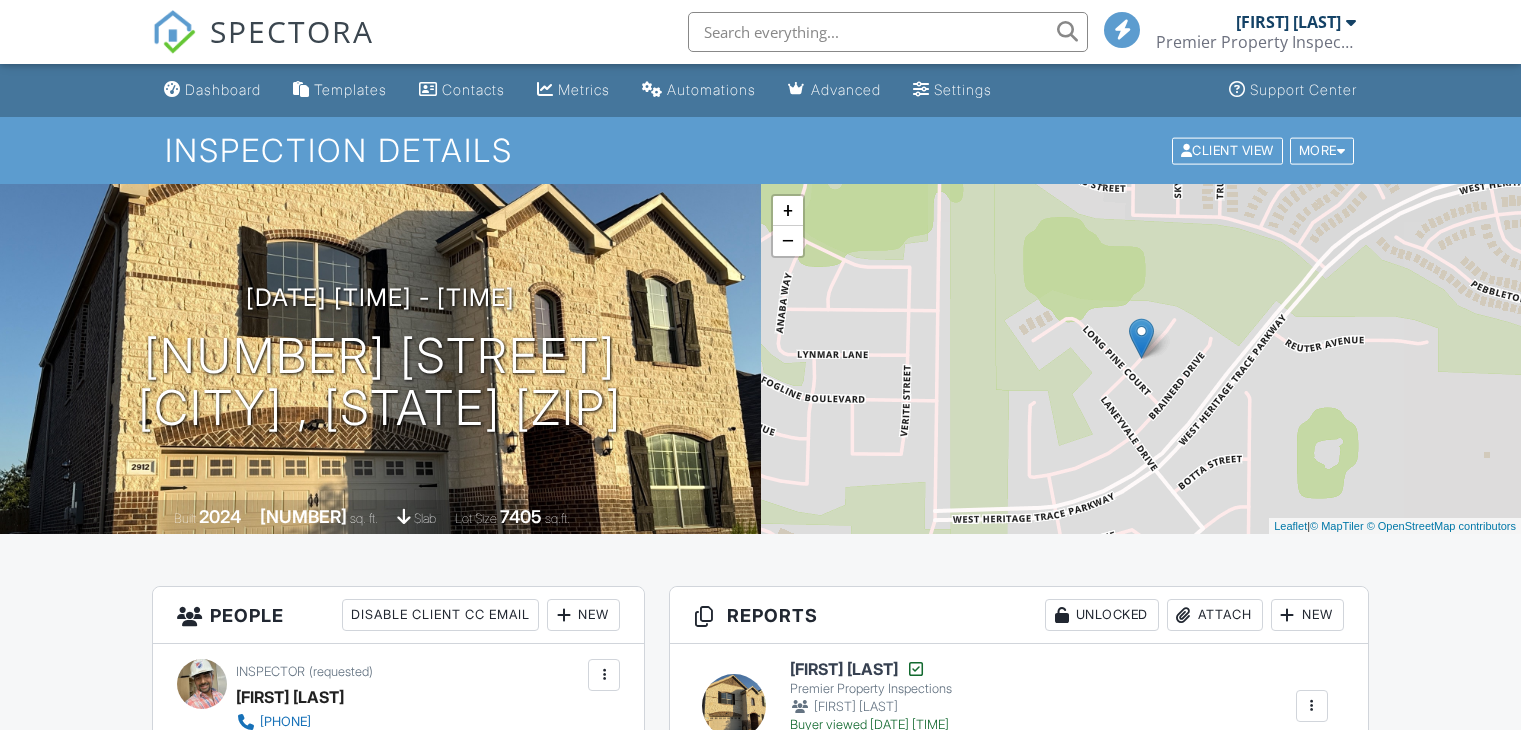 click on "Dashboard" at bounding box center [223, 89] 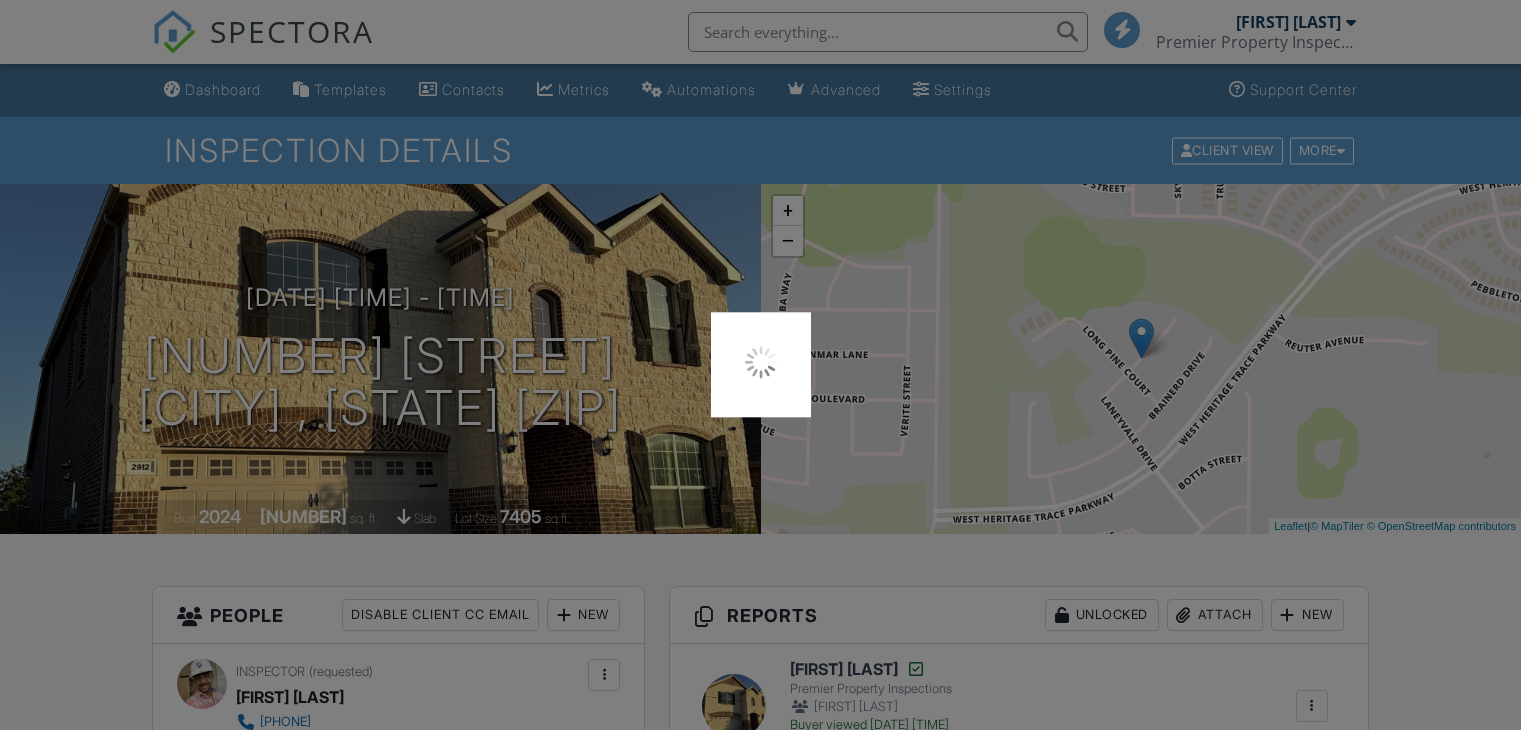 scroll, scrollTop: 0, scrollLeft: 0, axis: both 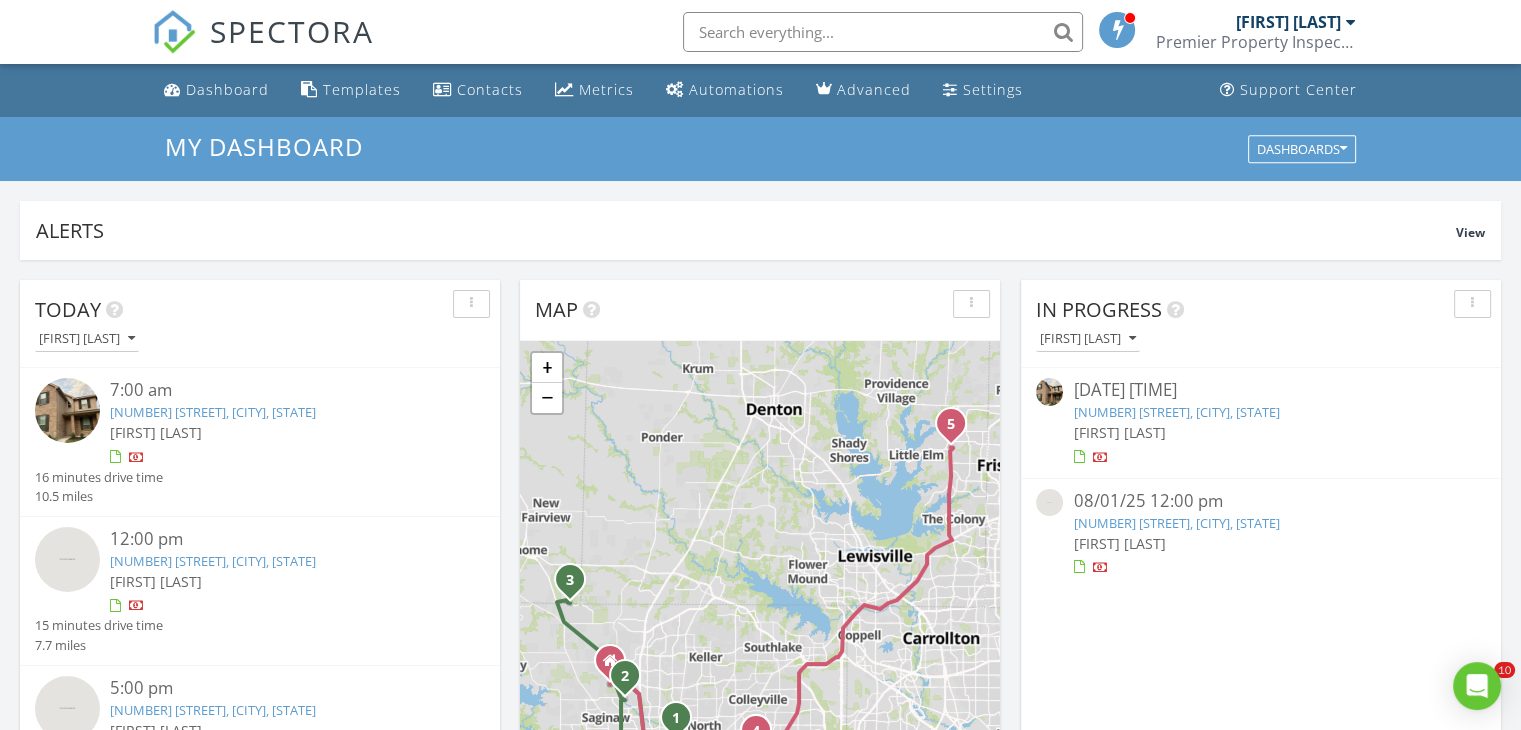 click on "7737 Moosewood Drive, Saginaw, TX 76131" at bounding box center (213, 561) 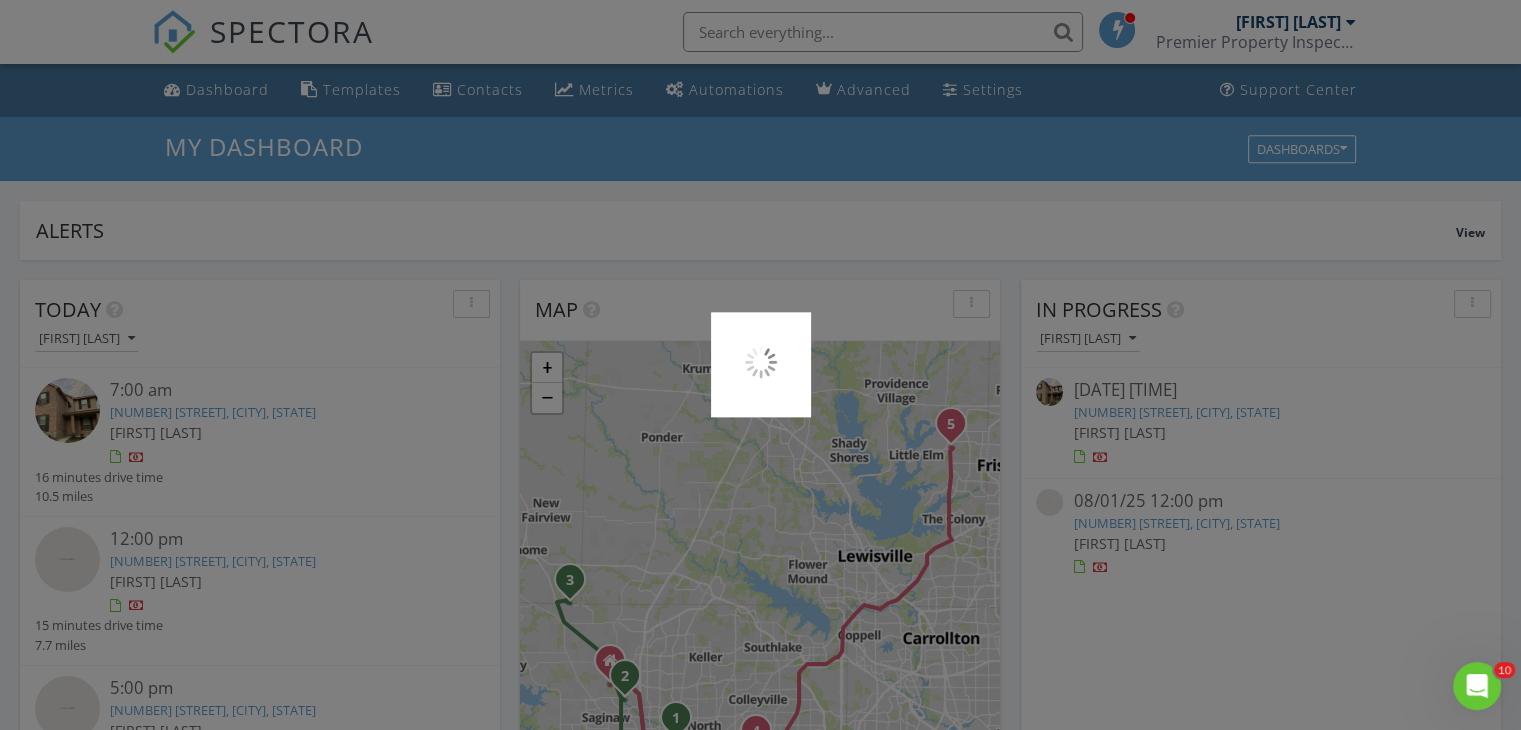 scroll, scrollTop: 0, scrollLeft: 0, axis: both 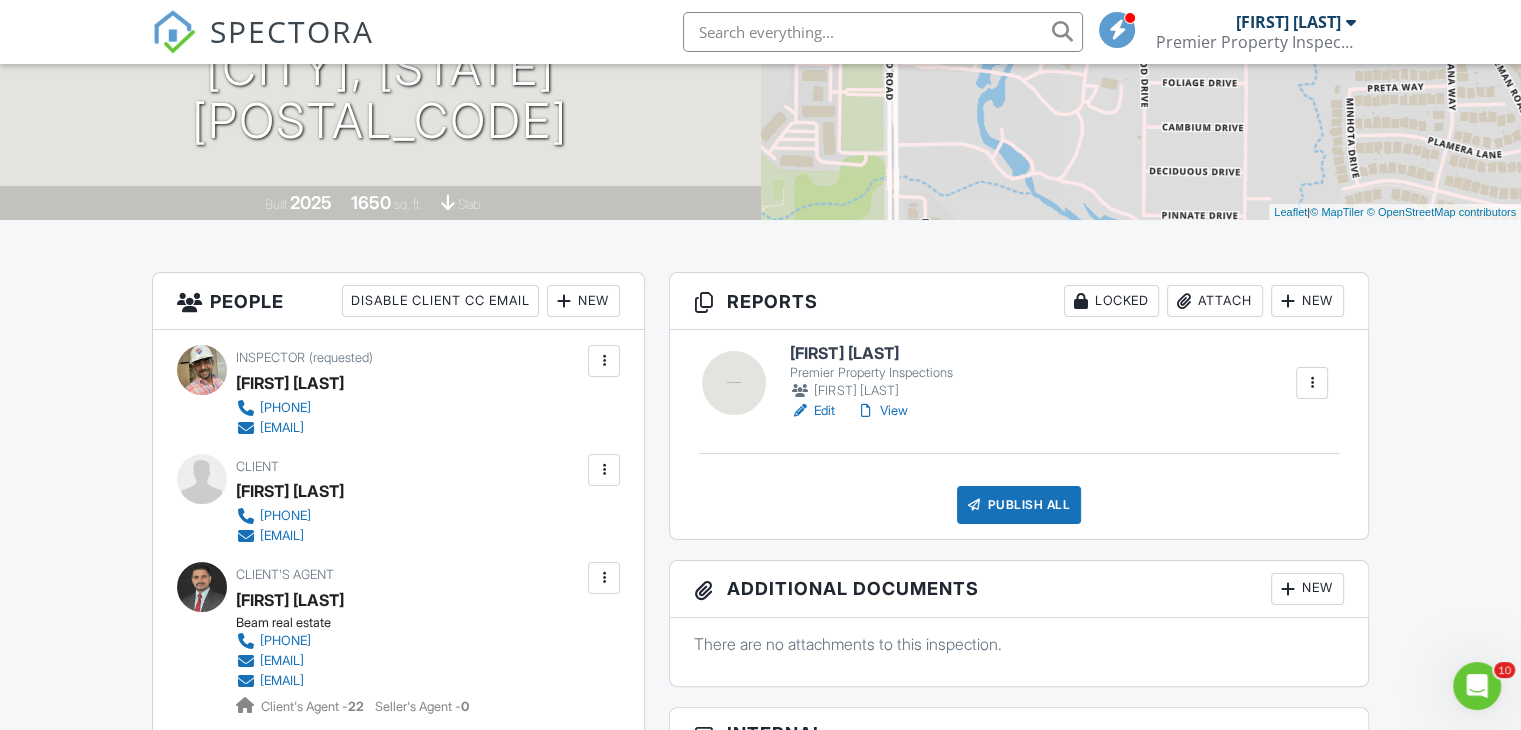 click on "View" at bounding box center (881, 411) 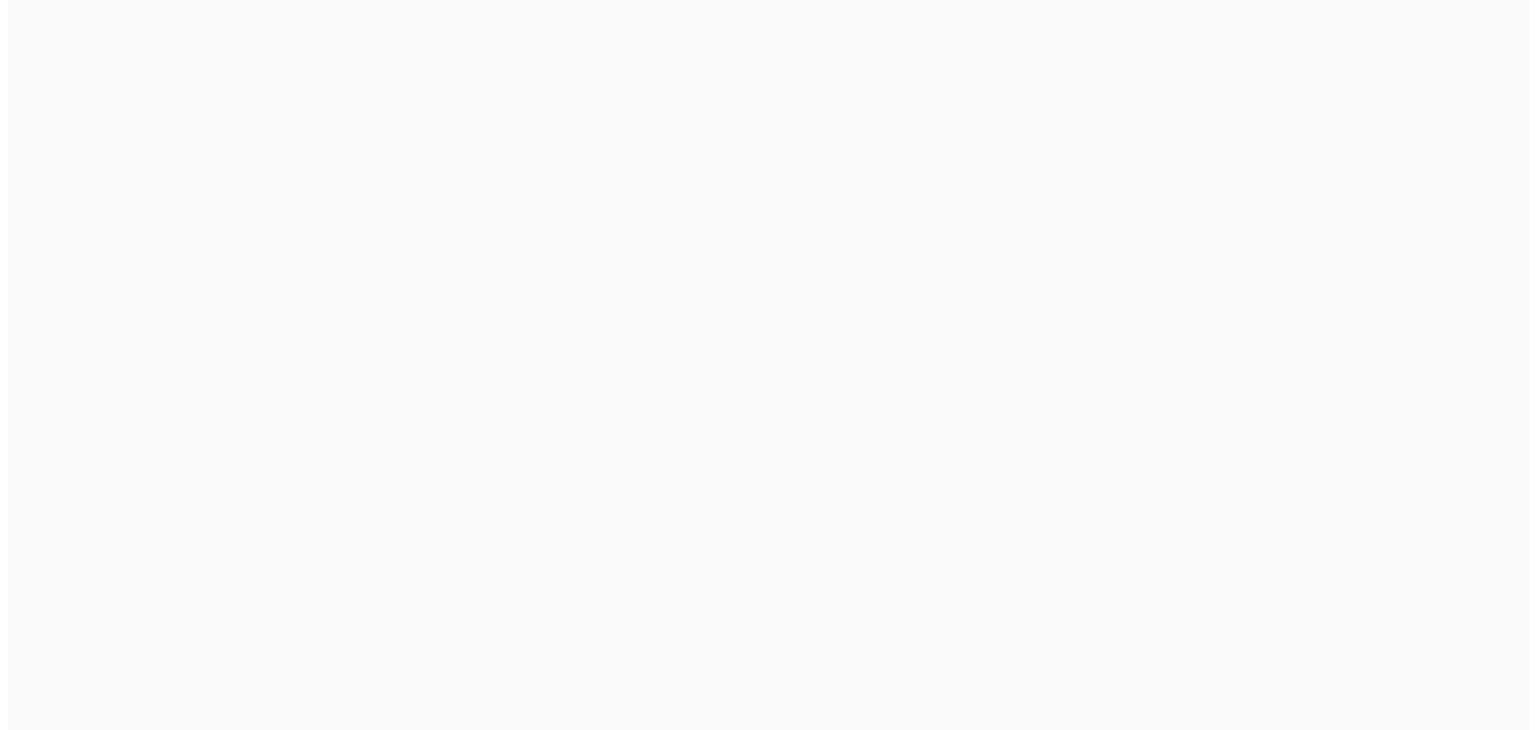 scroll, scrollTop: 0, scrollLeft: 0, axis: both 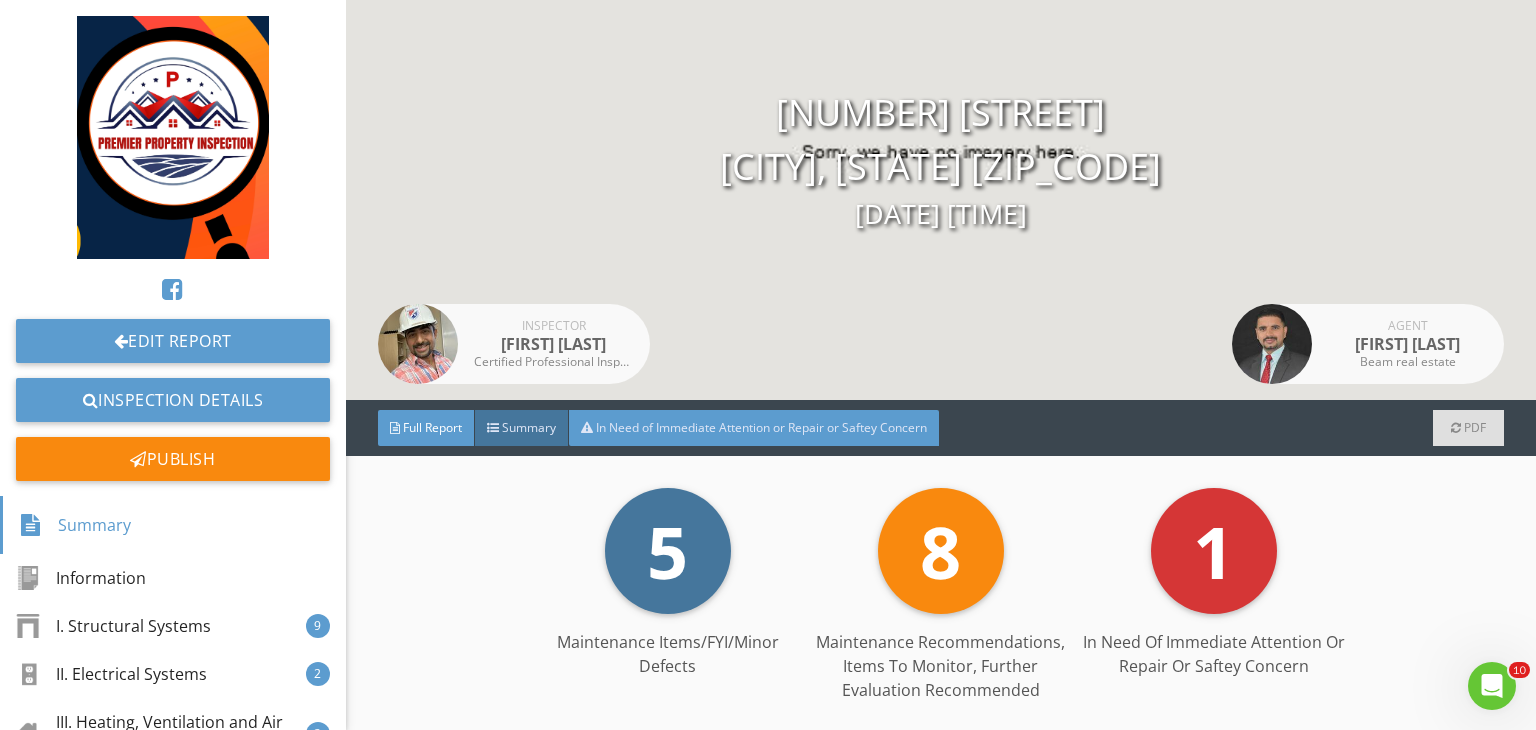click on "In Need of Immediate Attention or Repair or Saftey Concern" at bounding box center [754, 428] 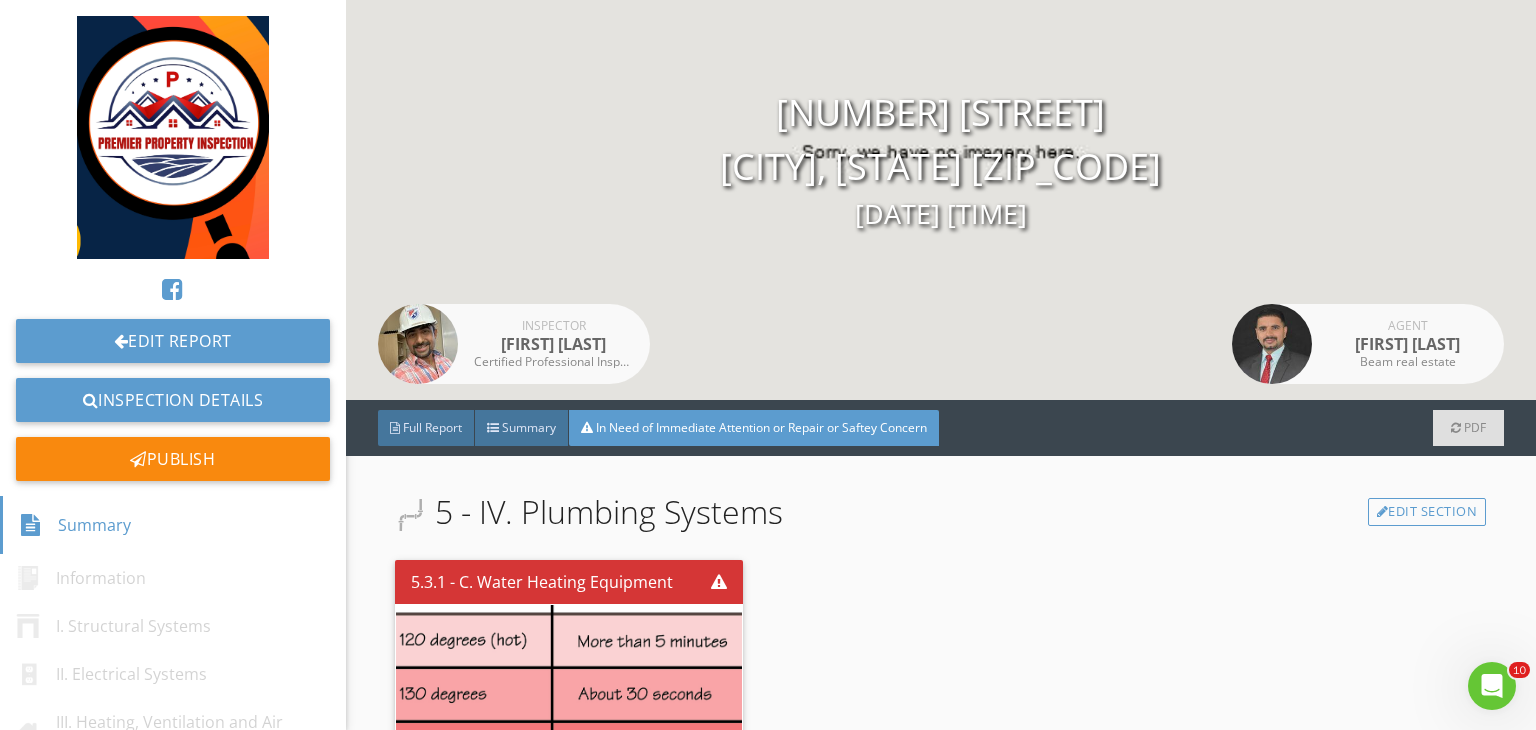 scroll, scrollTop: 413, scrollLeft: 0, axis: vertical 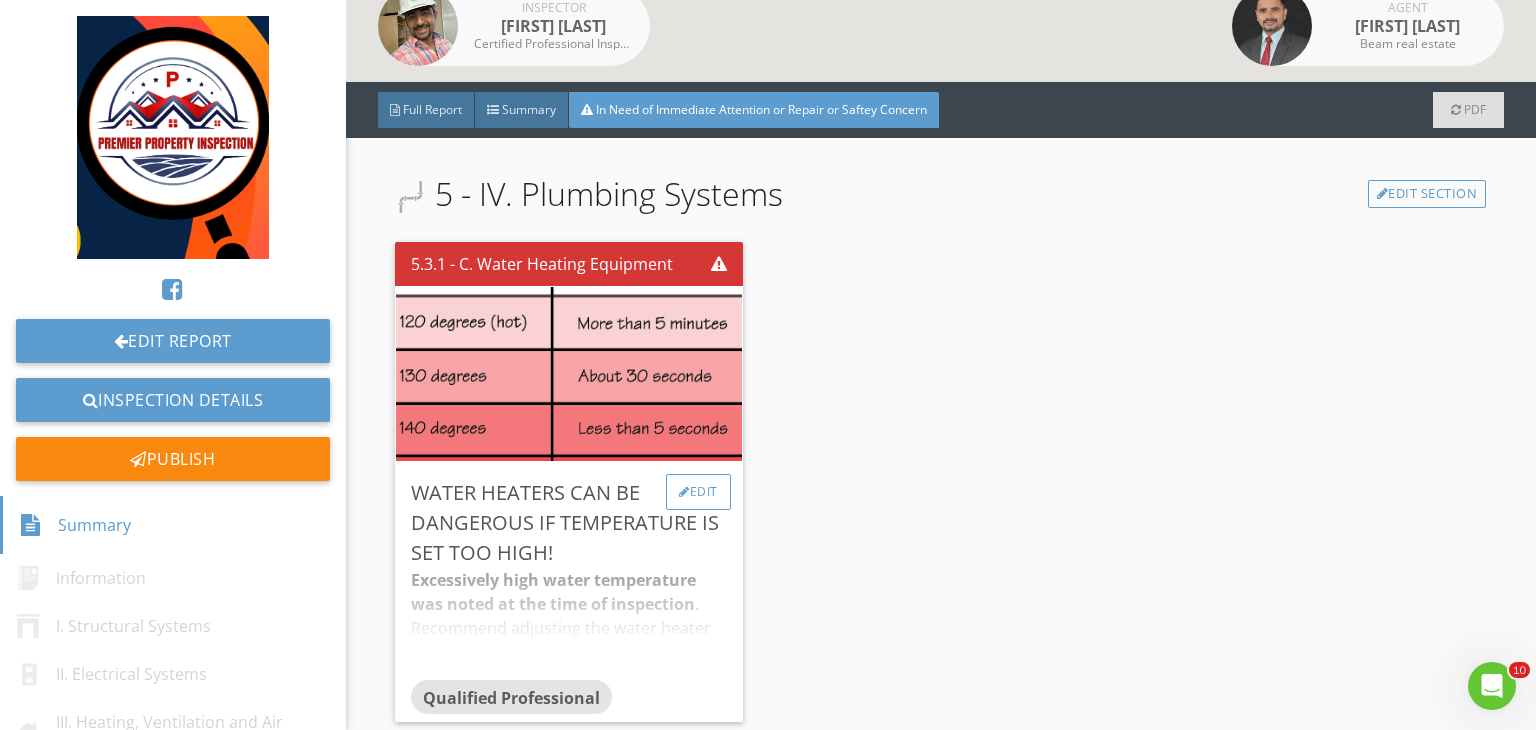 click on "Edit" at bounding box center (698, 492) 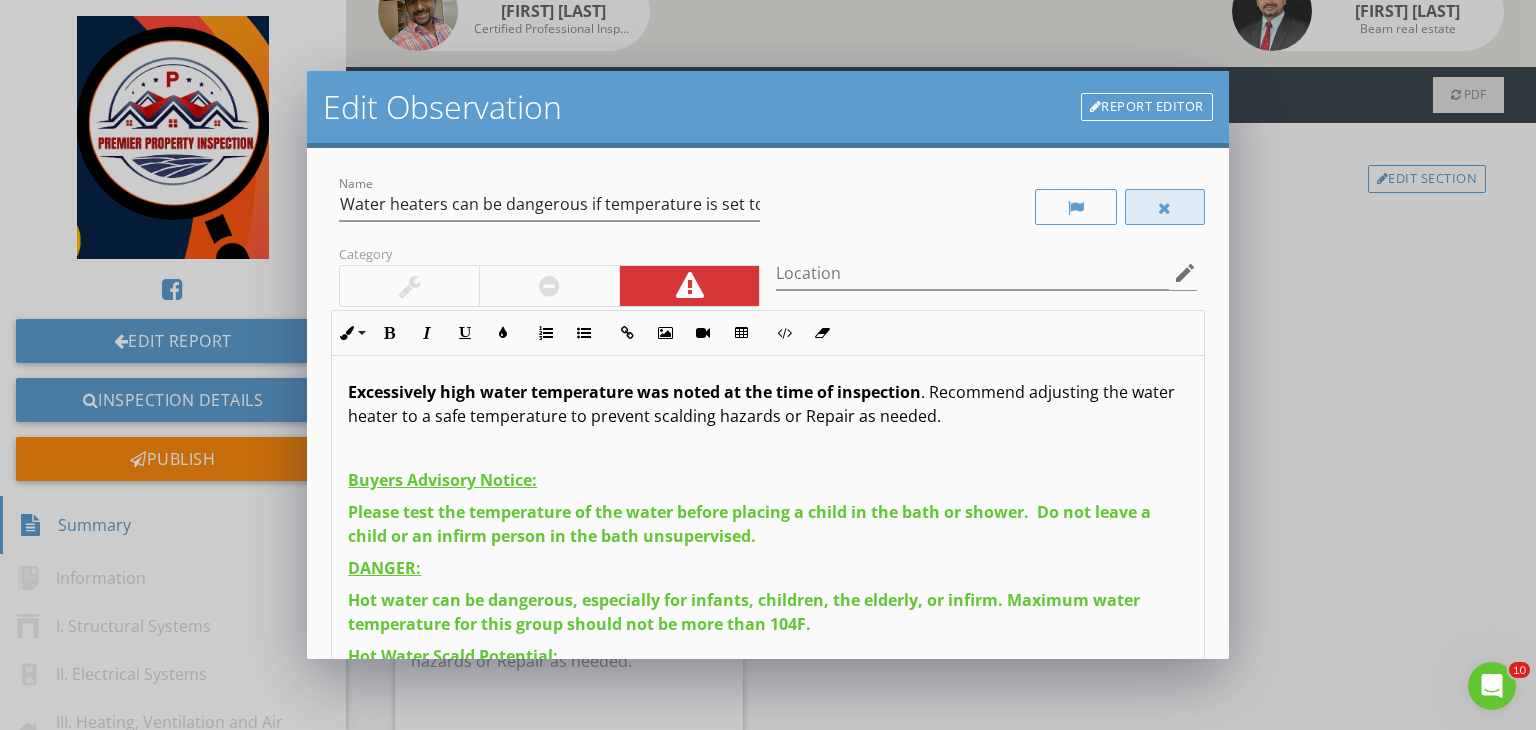 click at bounding box center [1165, 207] 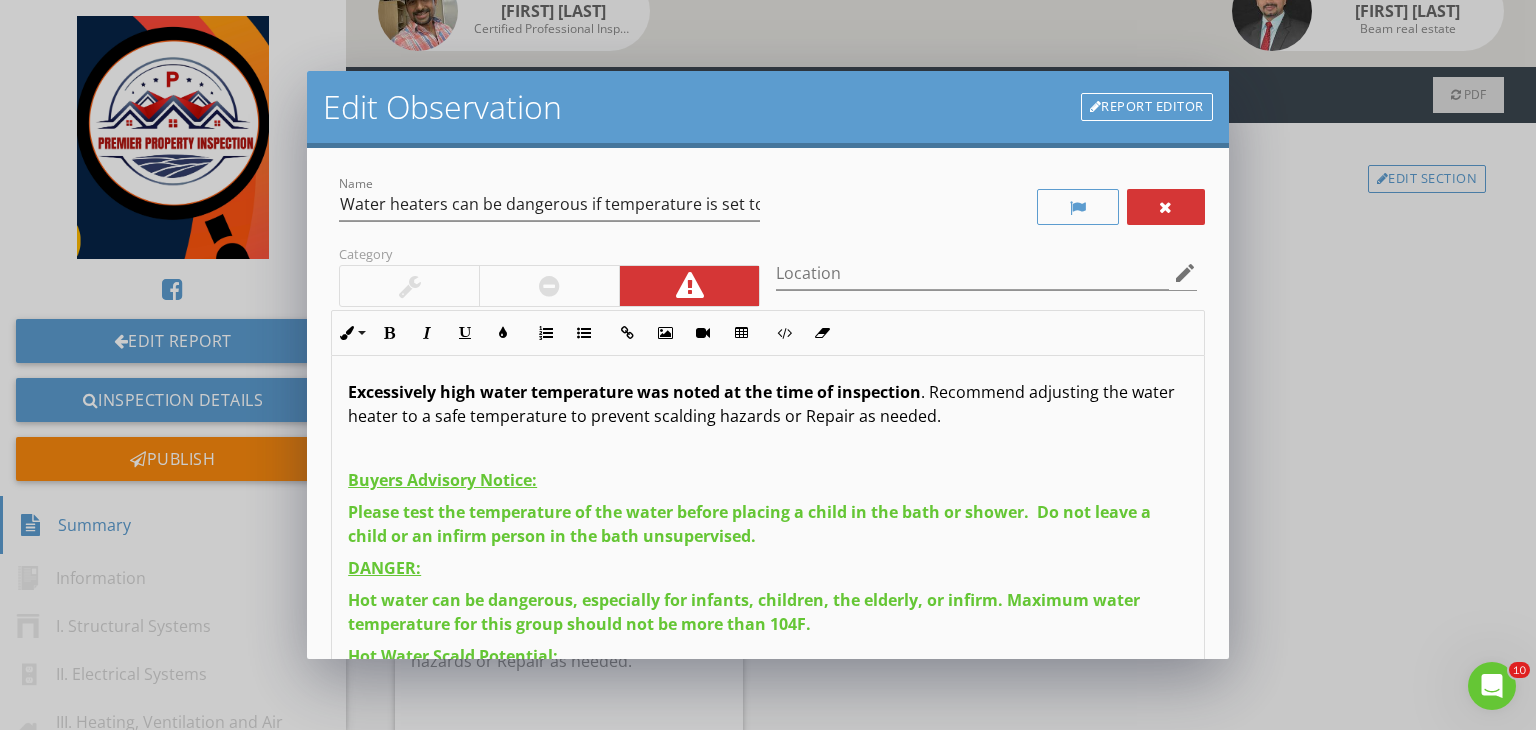 scroll, scrollTop: 76, scrollLeft: 0, axis: vertical 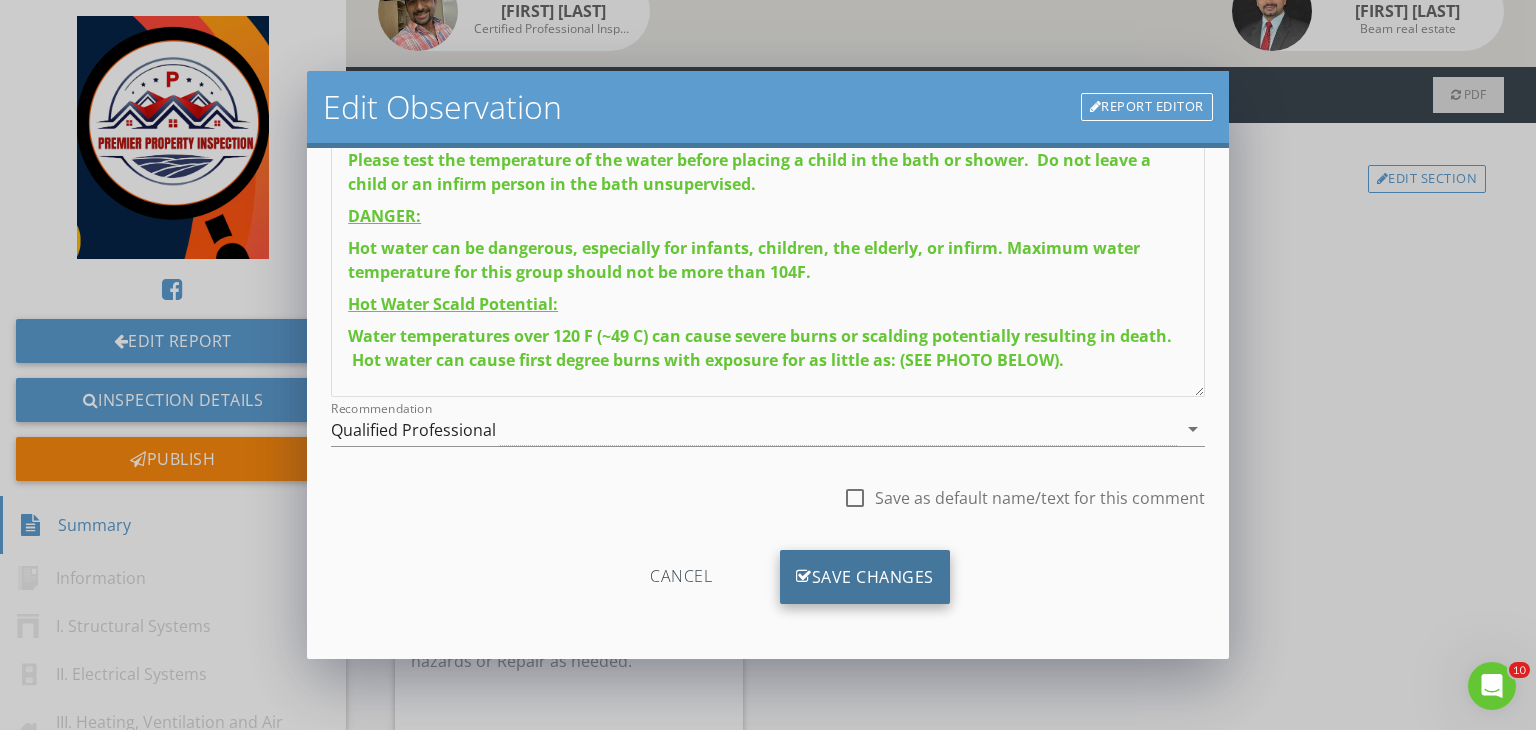 click on "Save Changes" at bounding box center (865, 577) 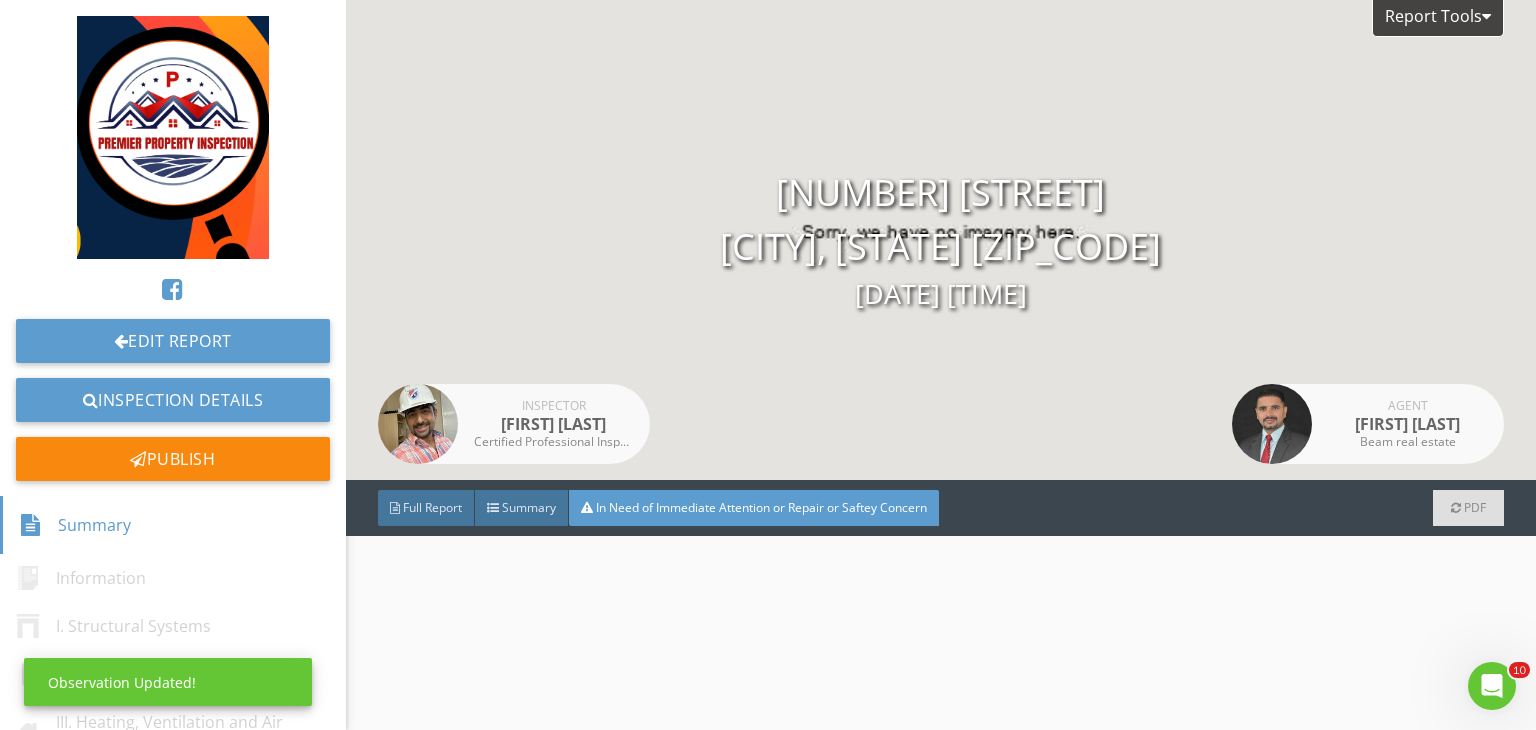 scroll, scrollTop: 0, scrollLeft: 0, axis: both 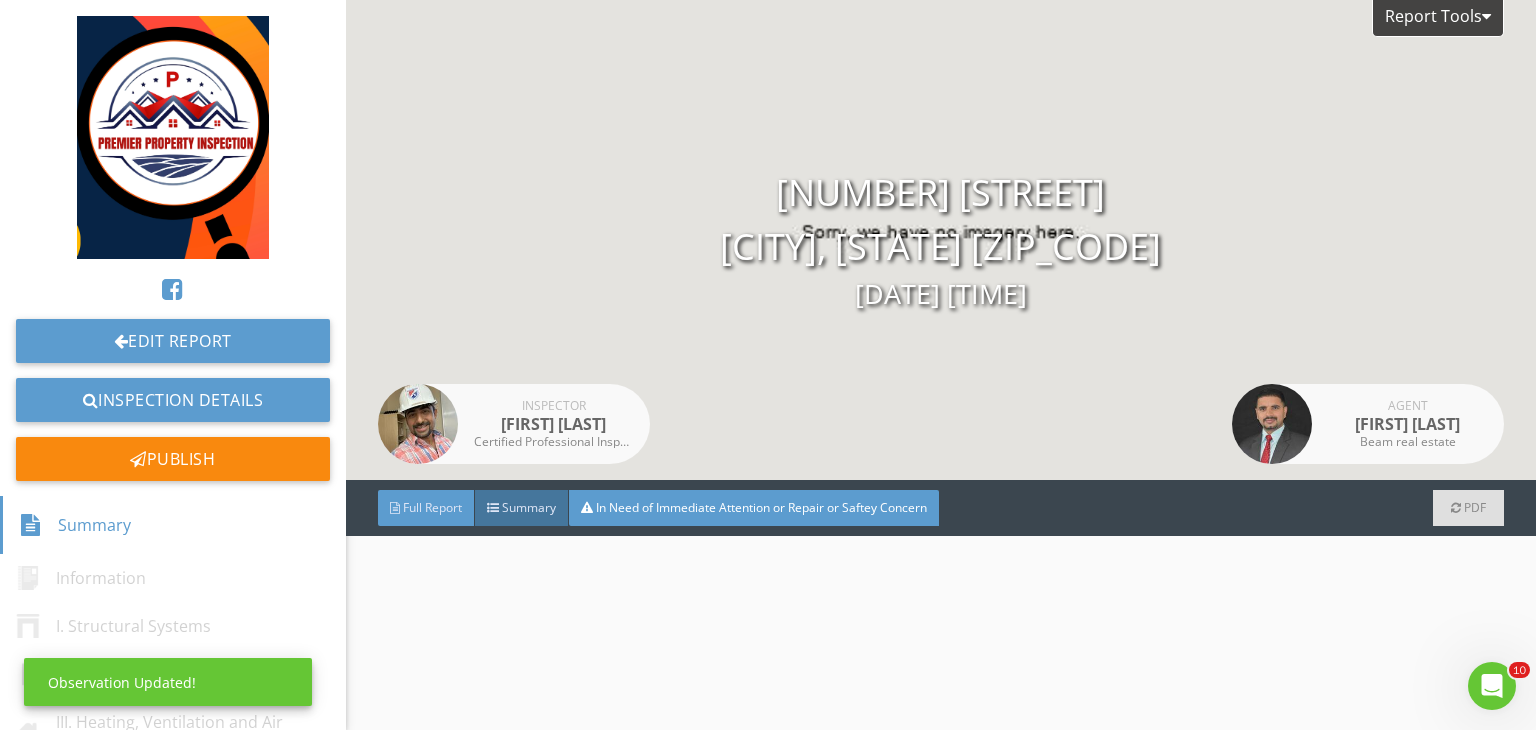 click on "Full Report" at bounding box center [432, 507] 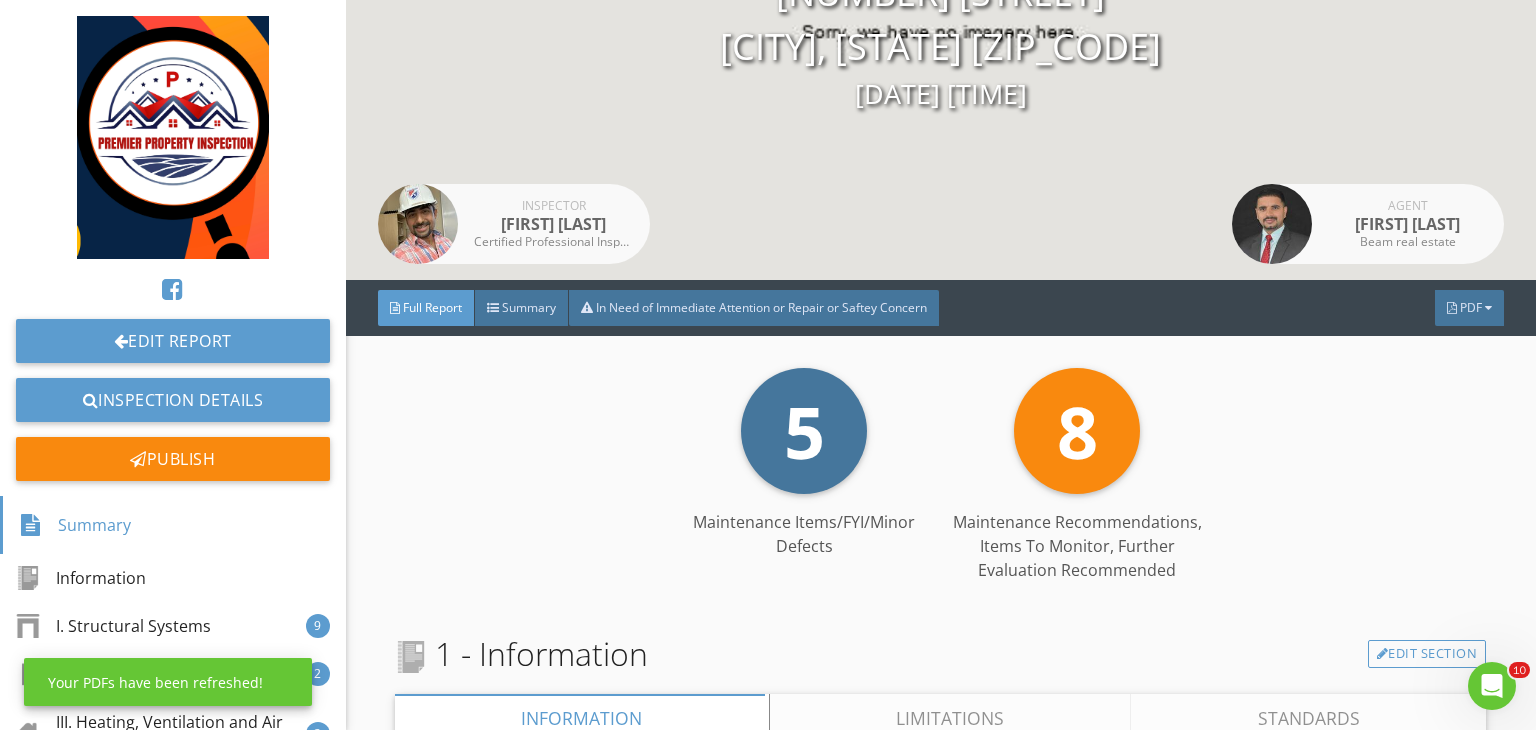 scroll, scrollTop: 122, scrollLeft: 0, axis: vertical 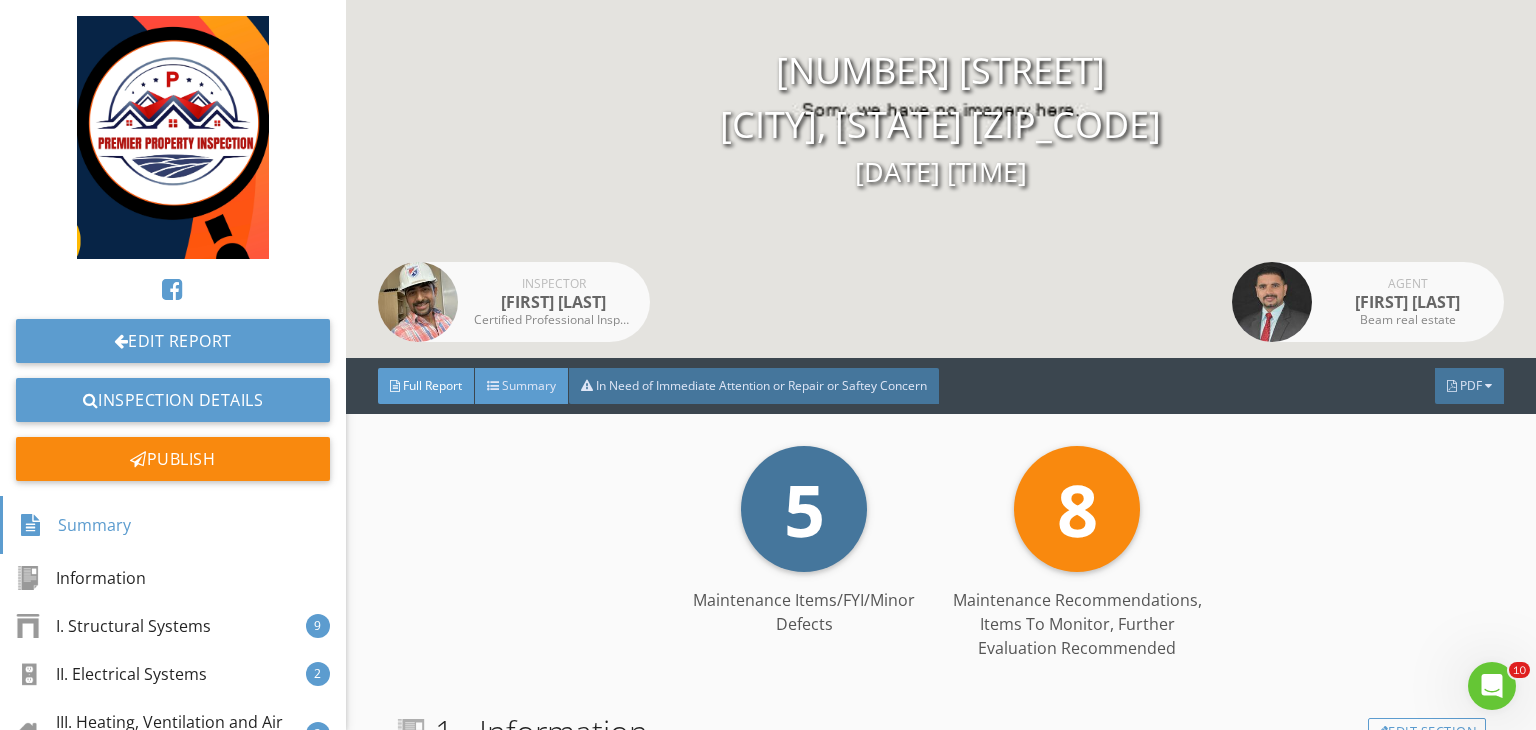 click on "Summary" at bounding box center (529, 385) 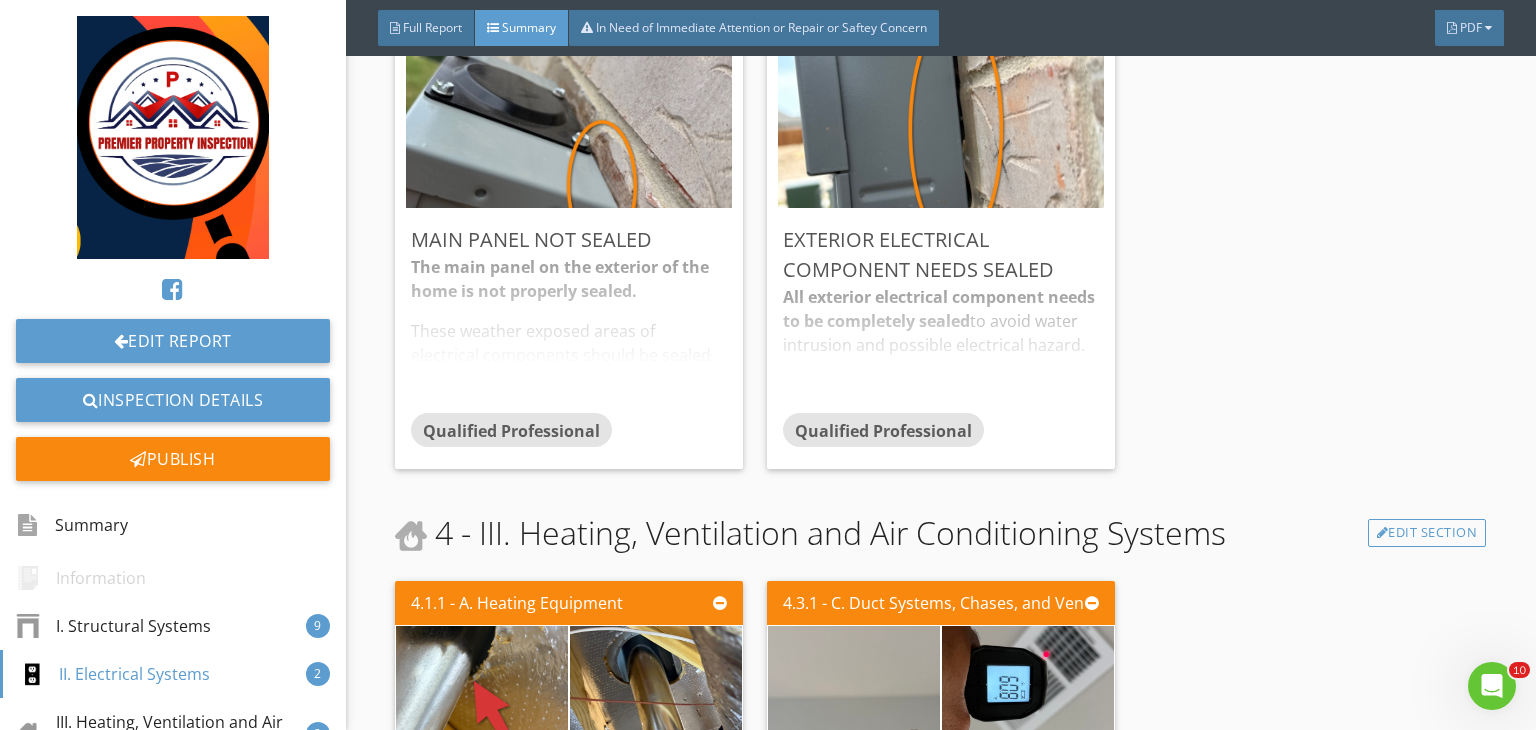 scroll, scrollTop: 2533, scrollLeft: 0, axis: vertical 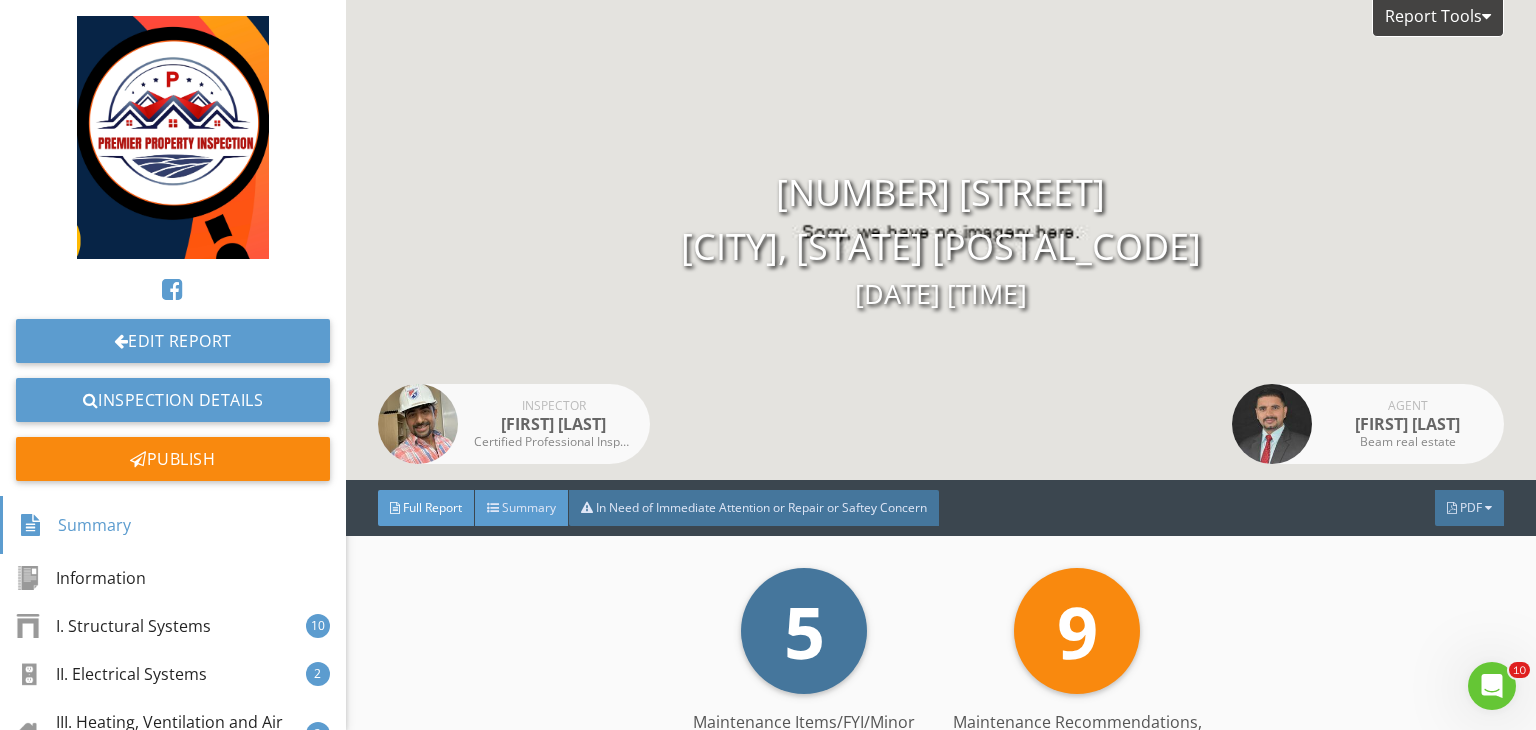 click on "Summary" at bounding box center [522, 508] 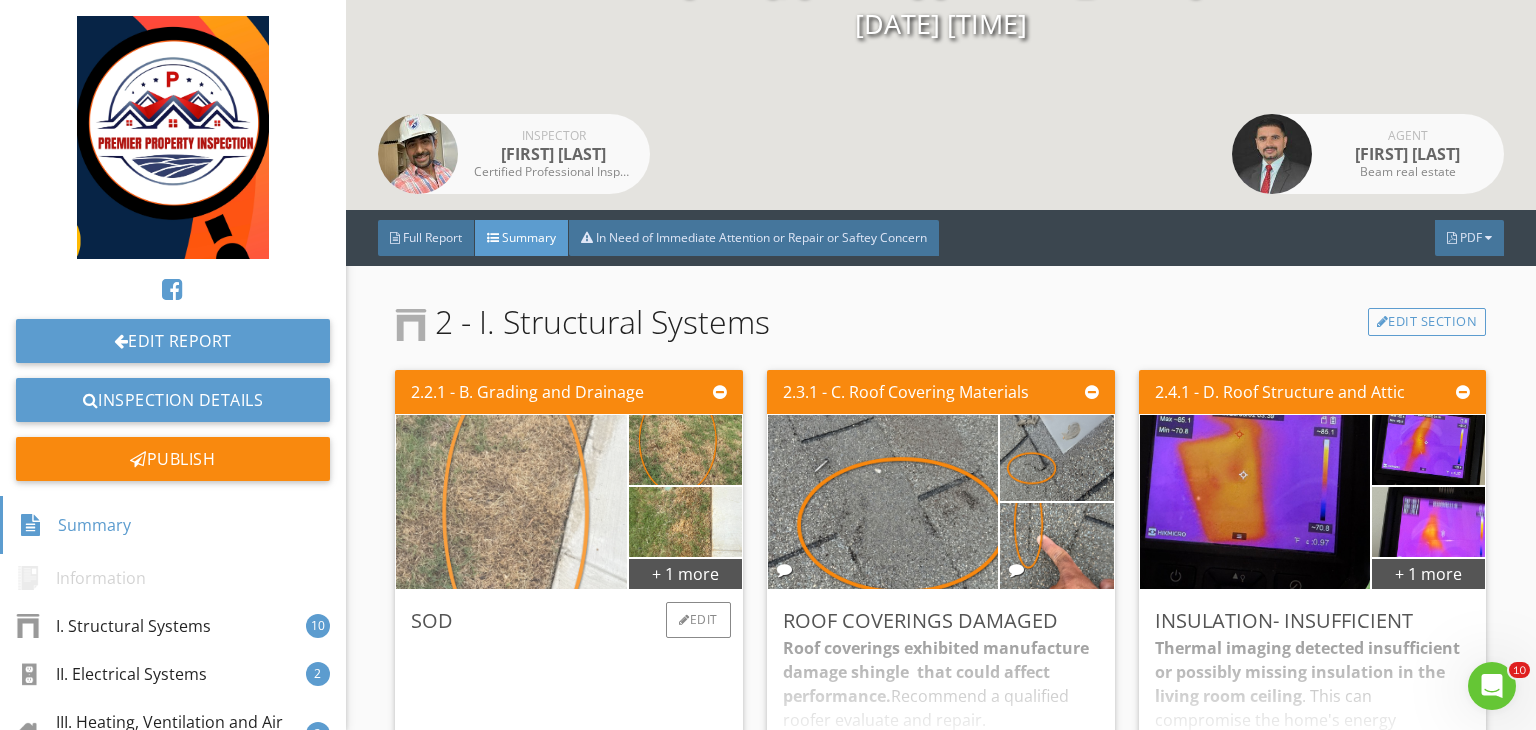scroll, scrollTop: 272, scrollLeft: 0, axis: vertical 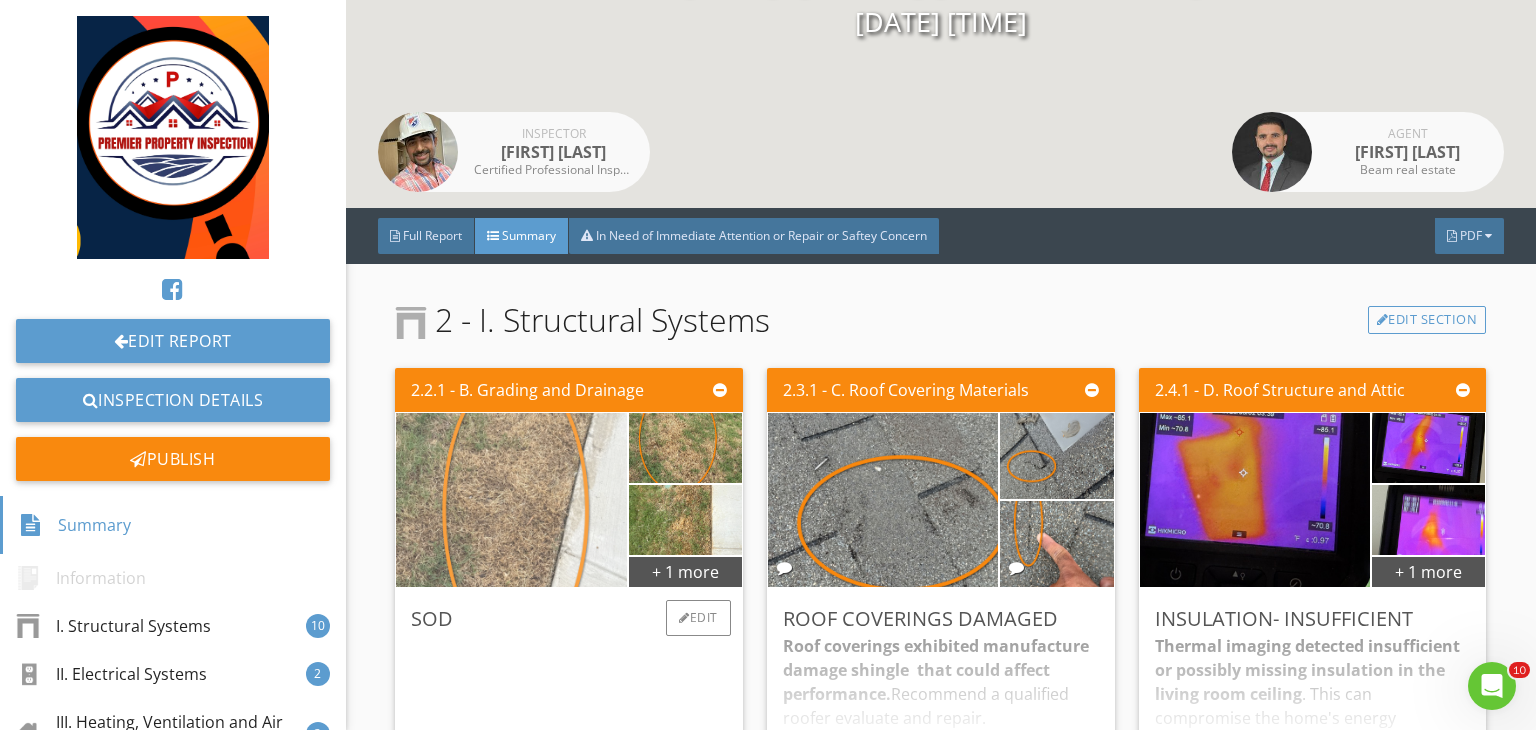 click at bounding box center [511, 500] 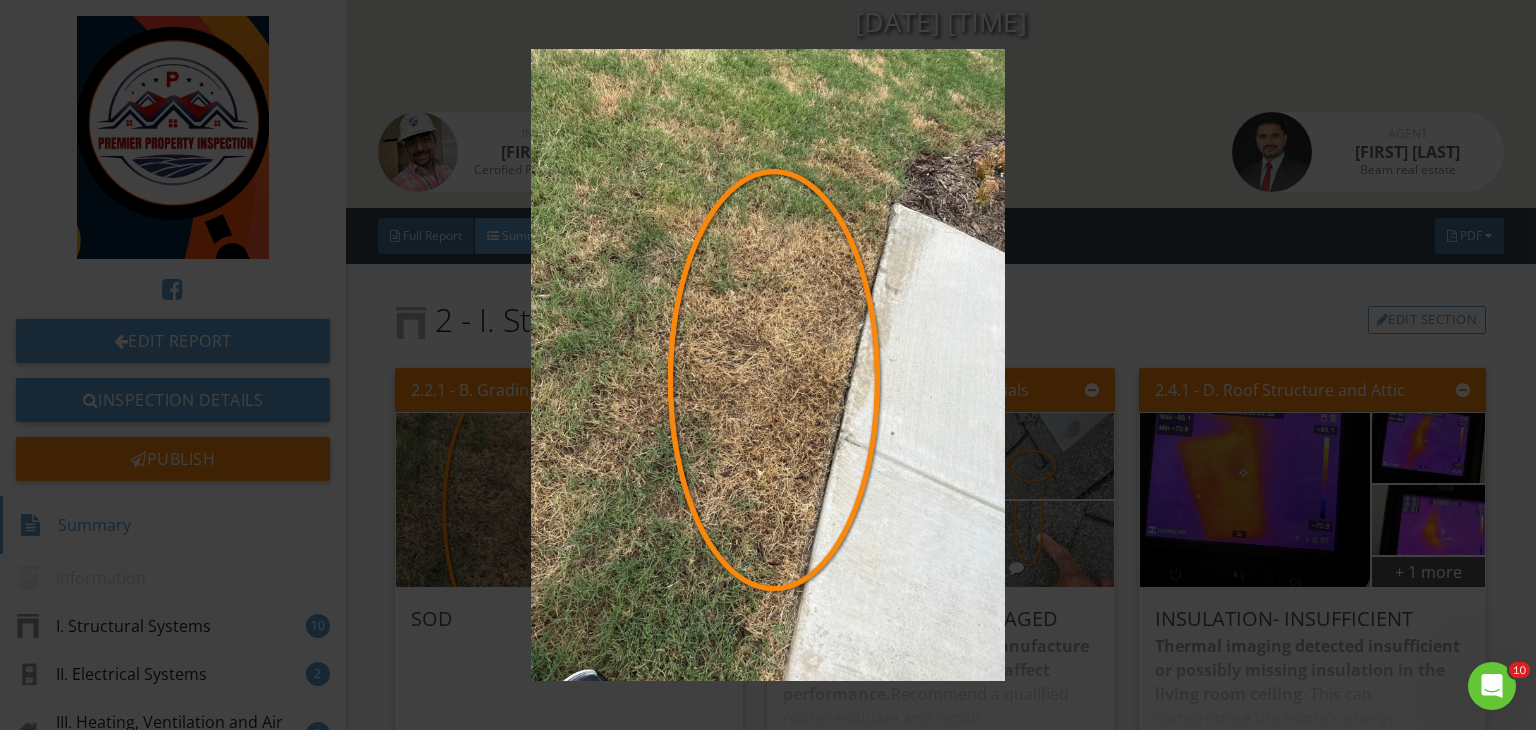 click at bounding box center (768, 365) 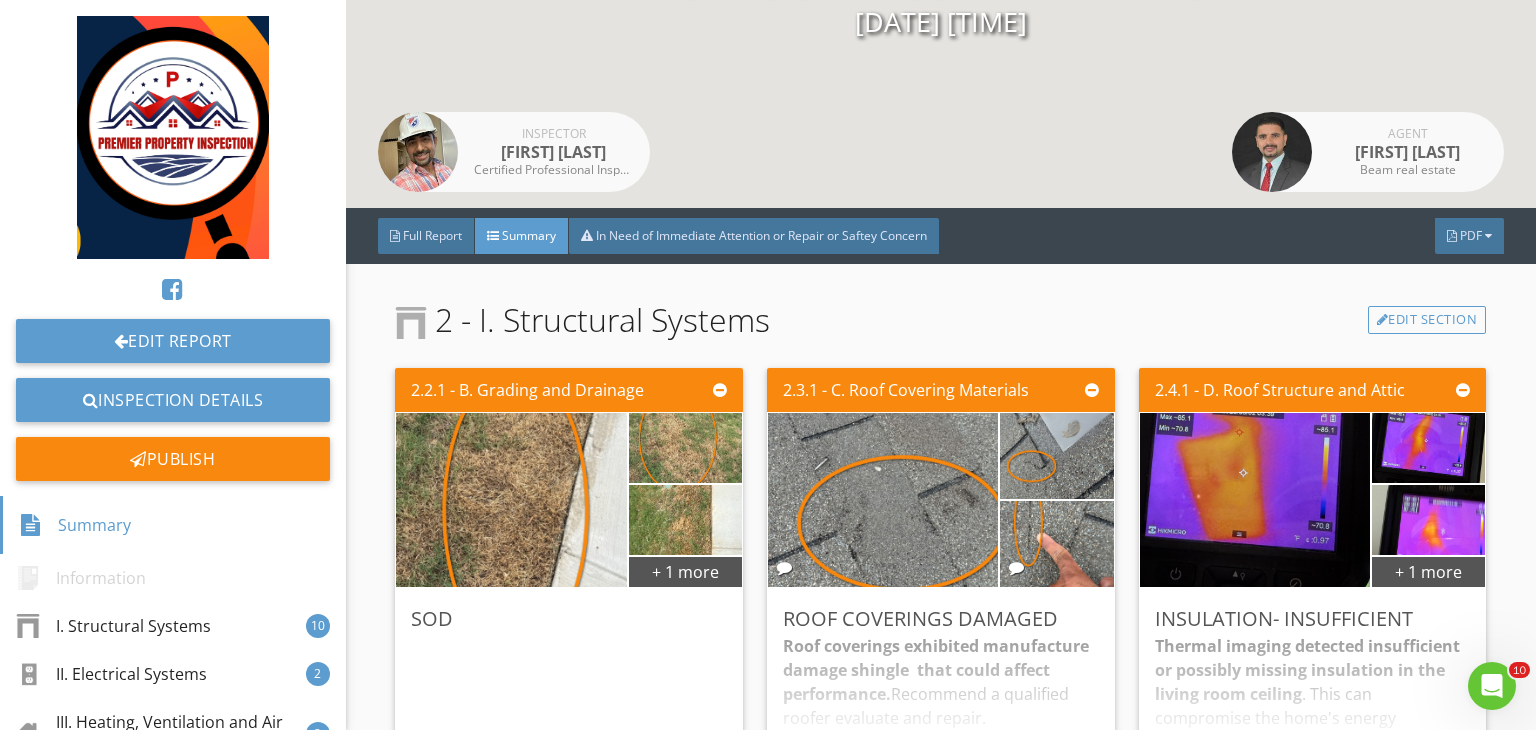 click on "2.2.1 - B. Grading and Drainage
+ 1 more
Sod
Qualified Professional
Edit" at bounding box center [577, 608] 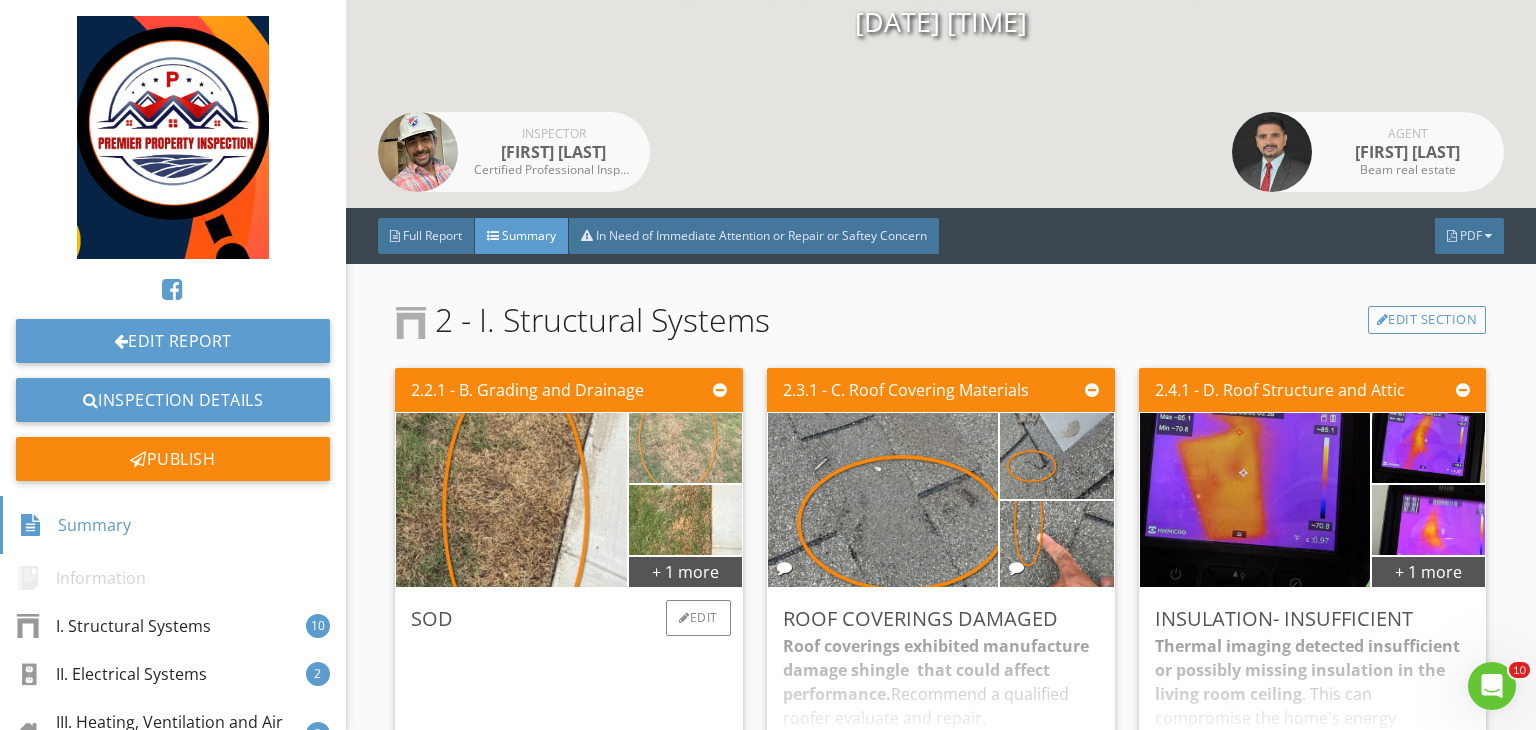 click at bounding box center (685, 448) 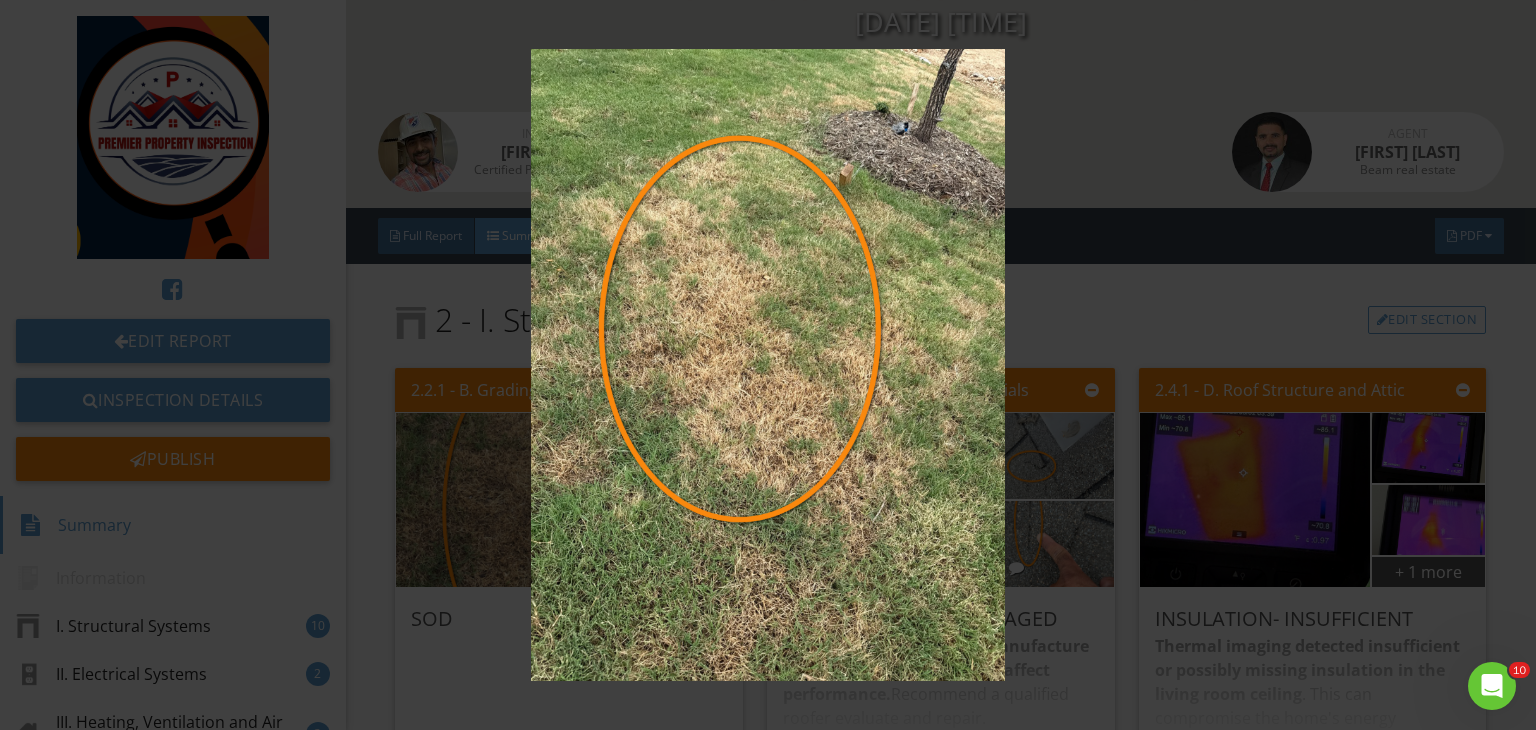 click at bounding box center [768, 365] 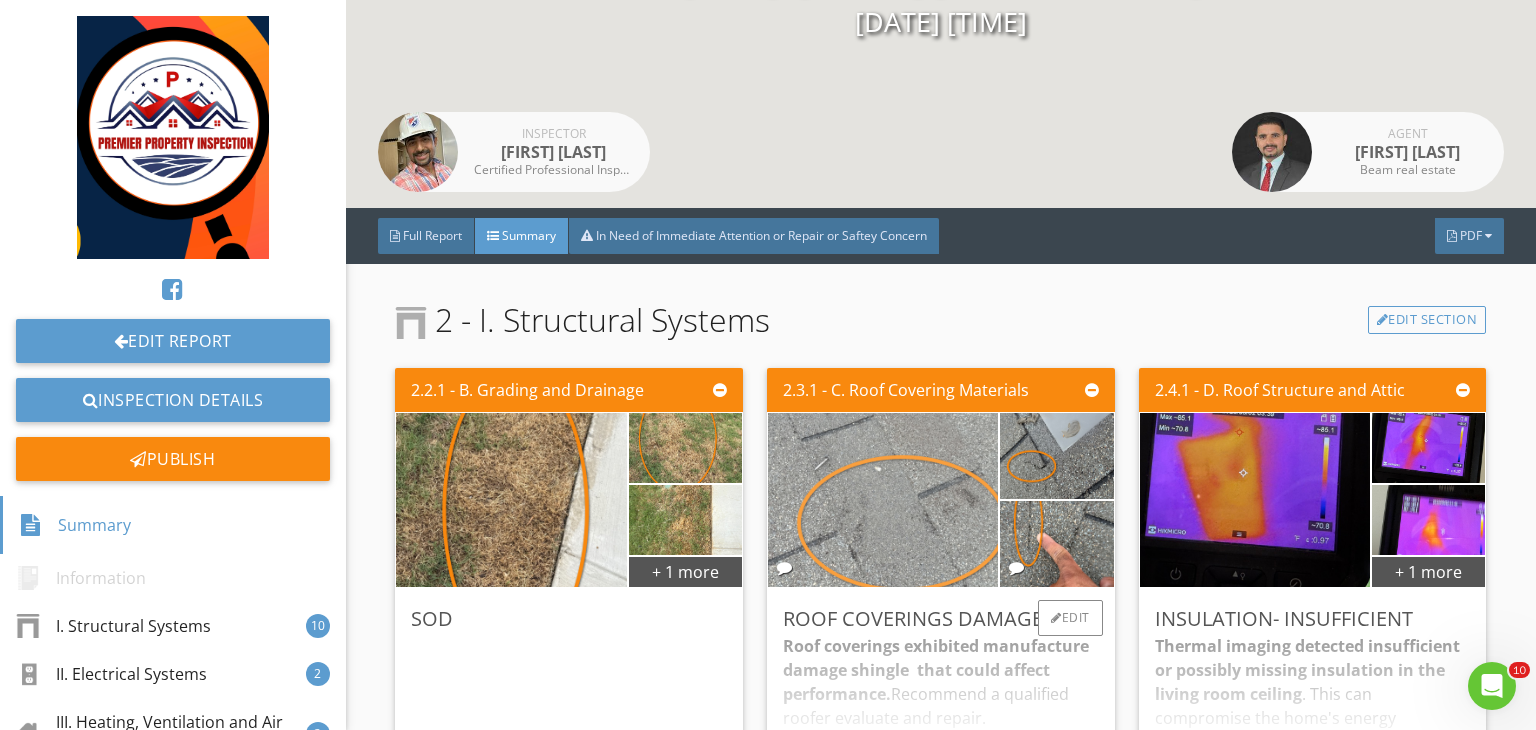 click at bounding box center [883, 500] 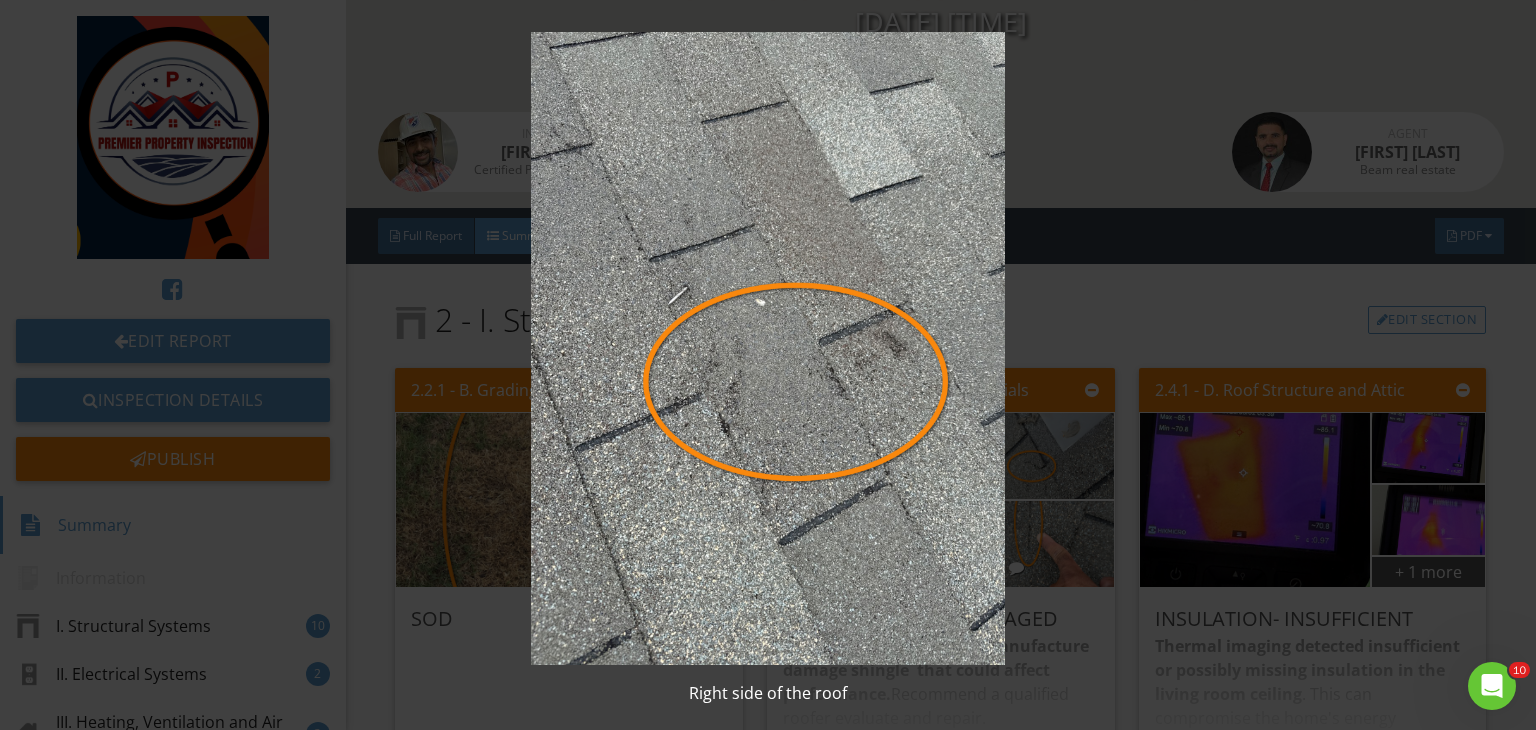 click at bounding box center (768, 348) 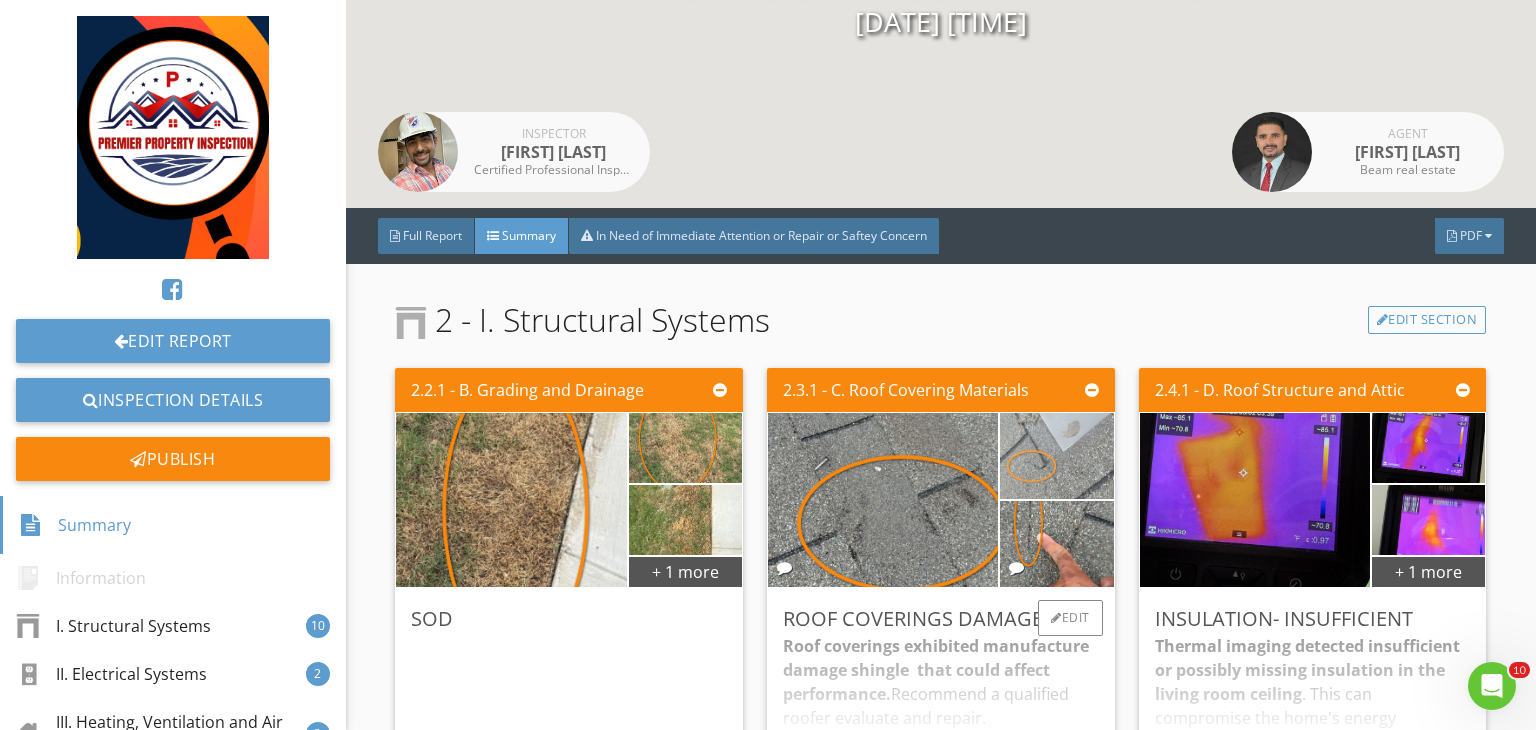 click at bounding box center [1056, 456] 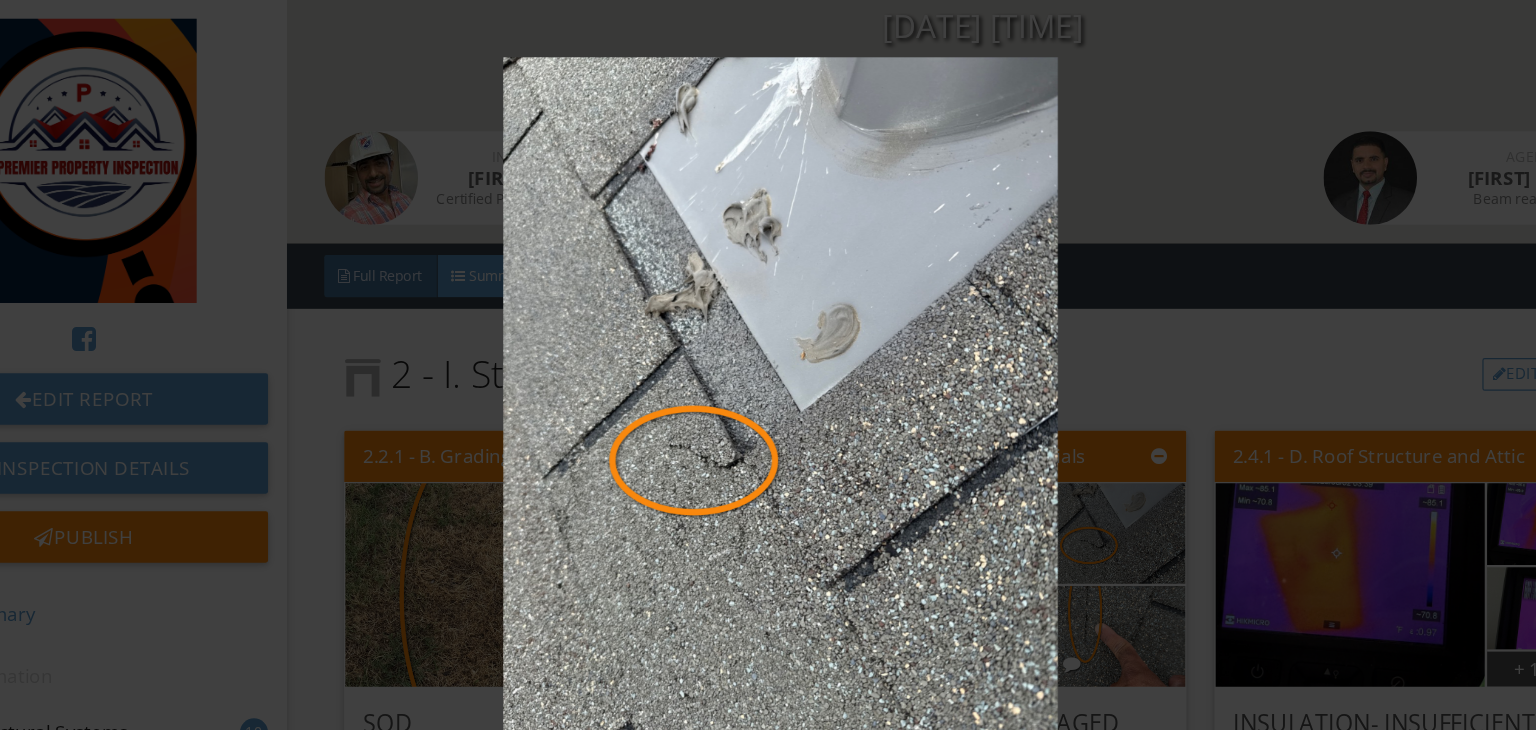 click at bounding box center [768, 365] 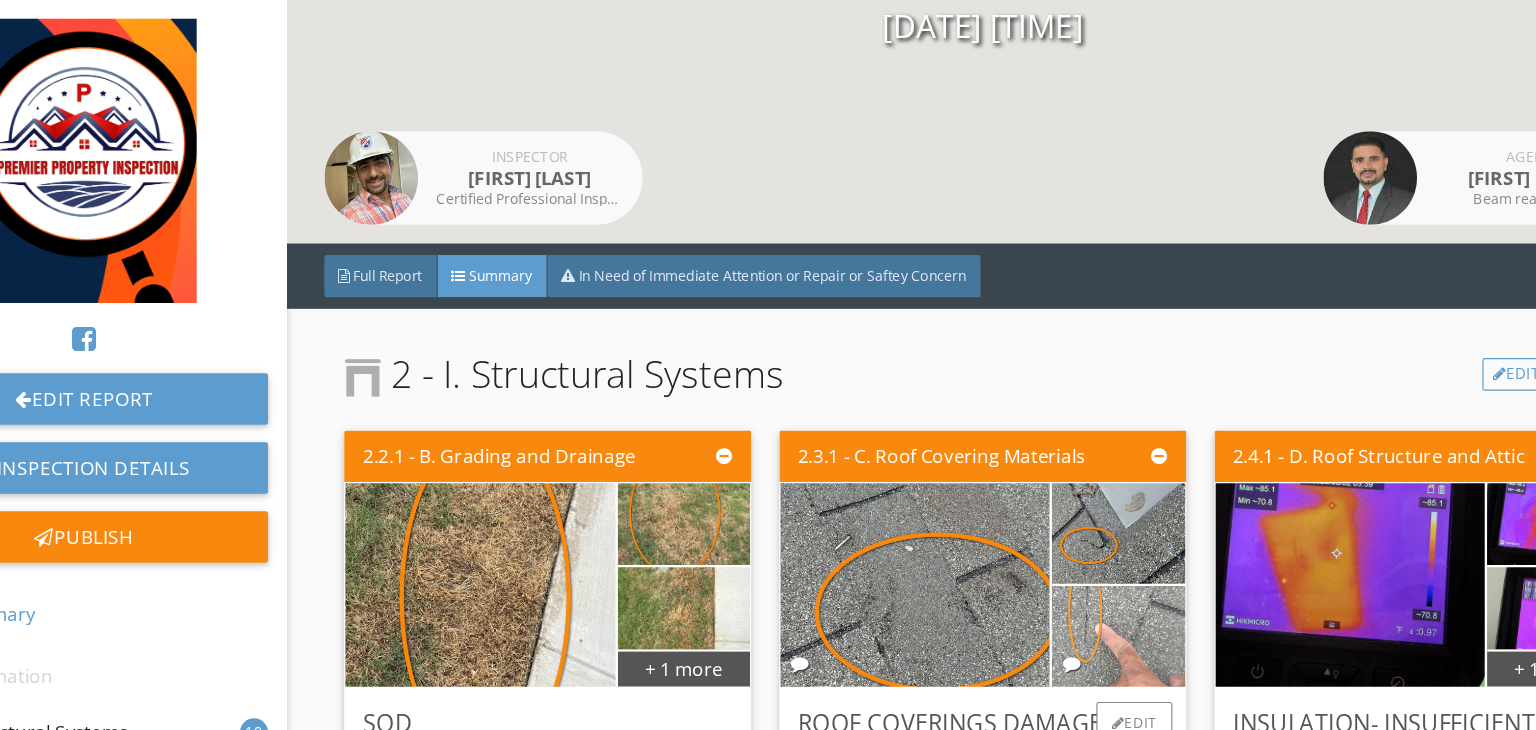 click at bounding box center (1056, 544) 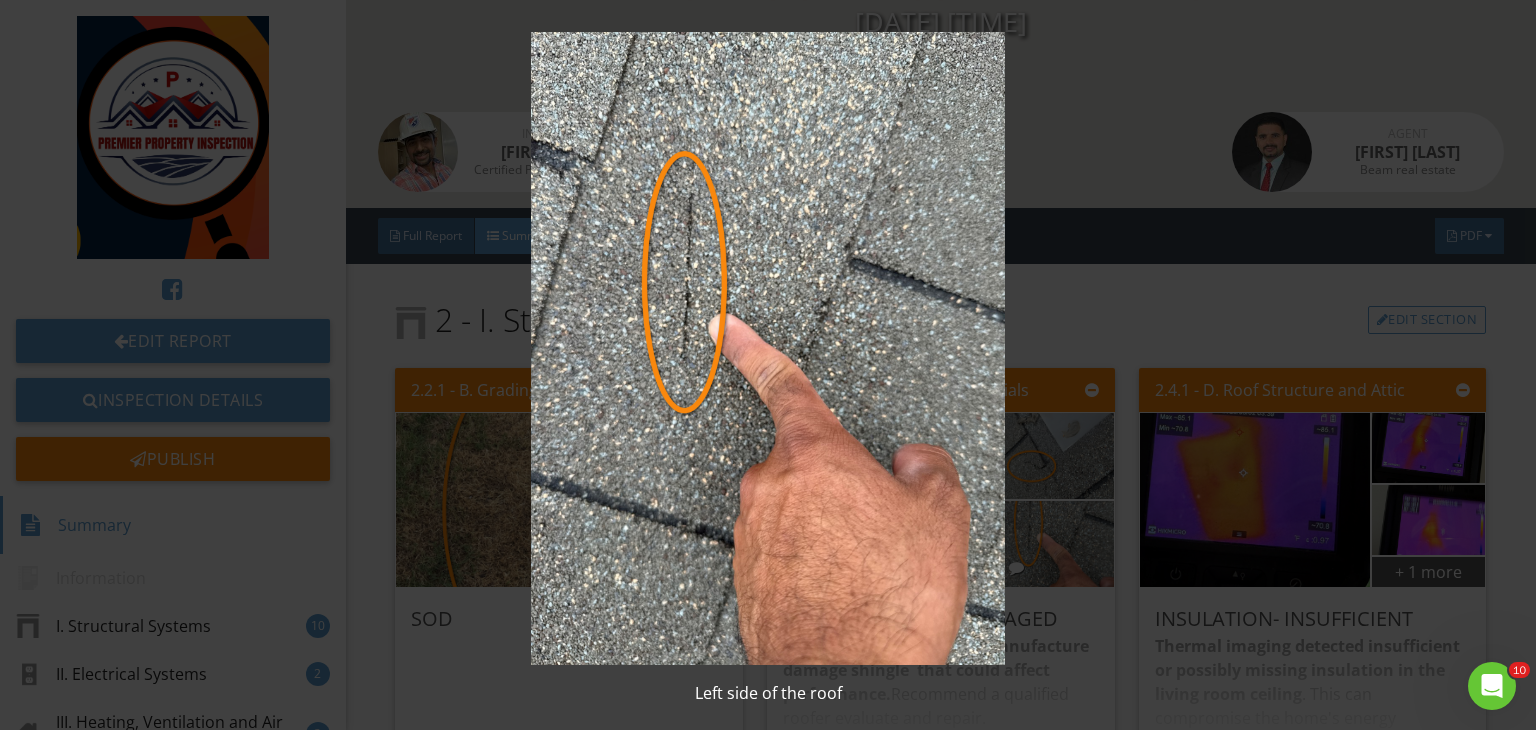 click at bounding box center (768, 348) 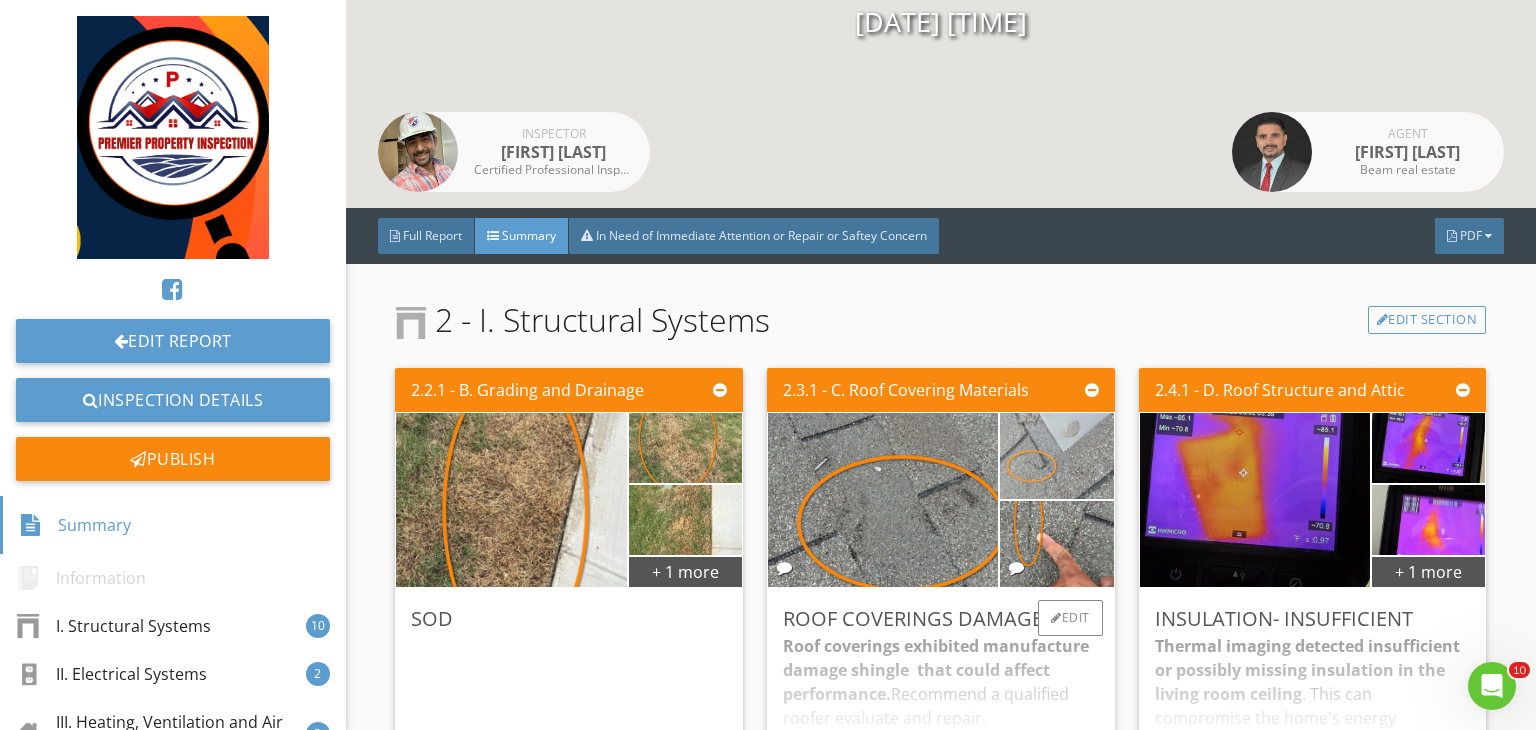click at bounding box center (1056, 456) 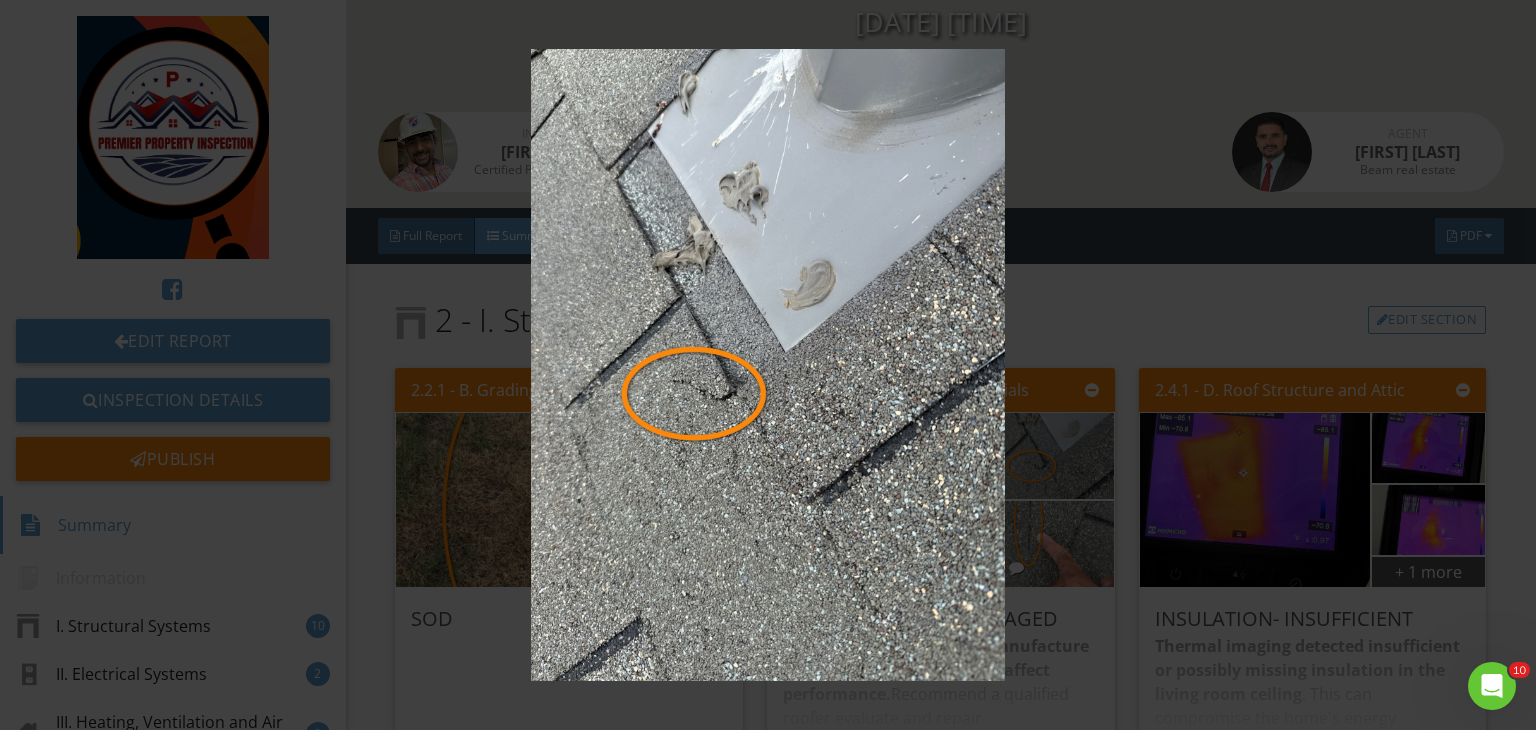 click at bounding box center (768, 365) 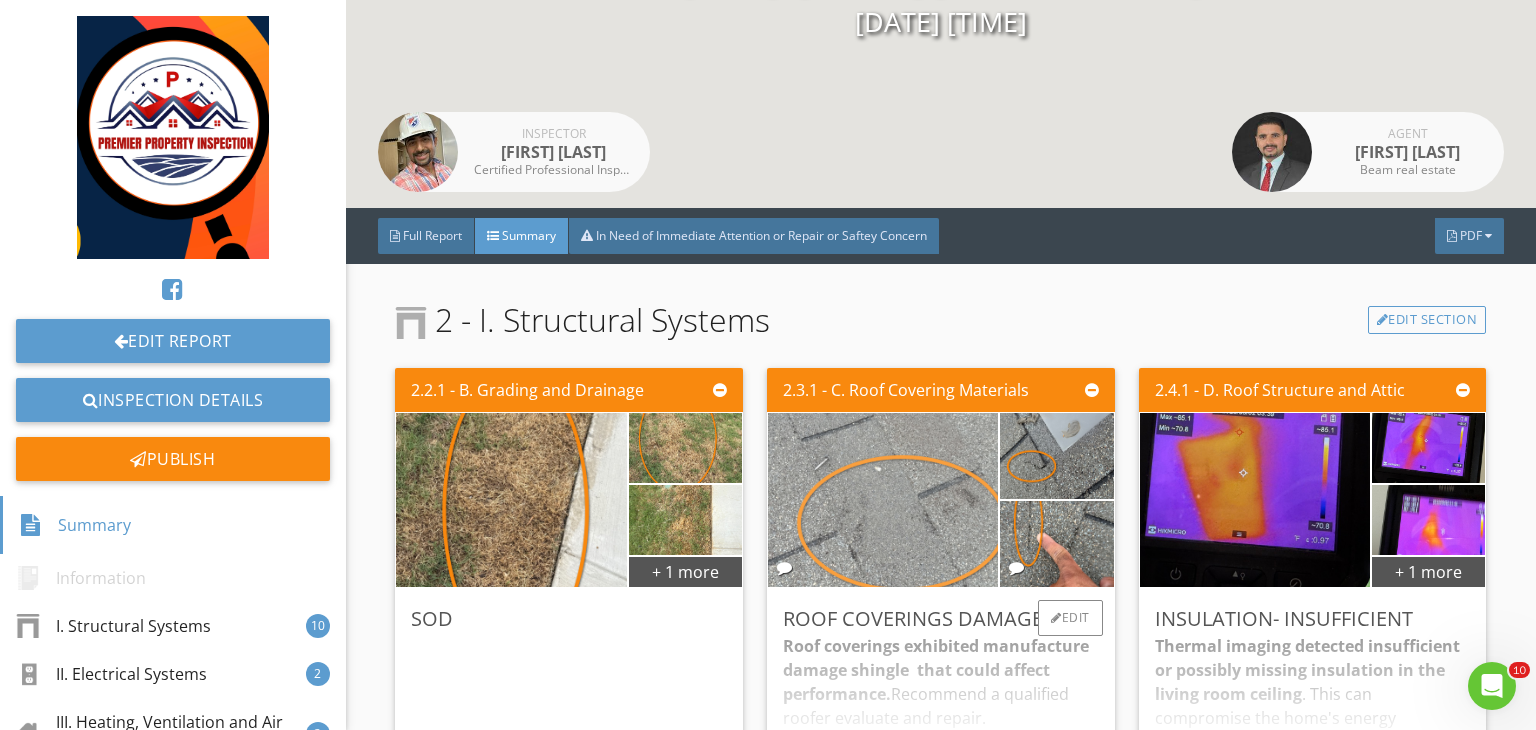 click at bounding box center [883, 500] 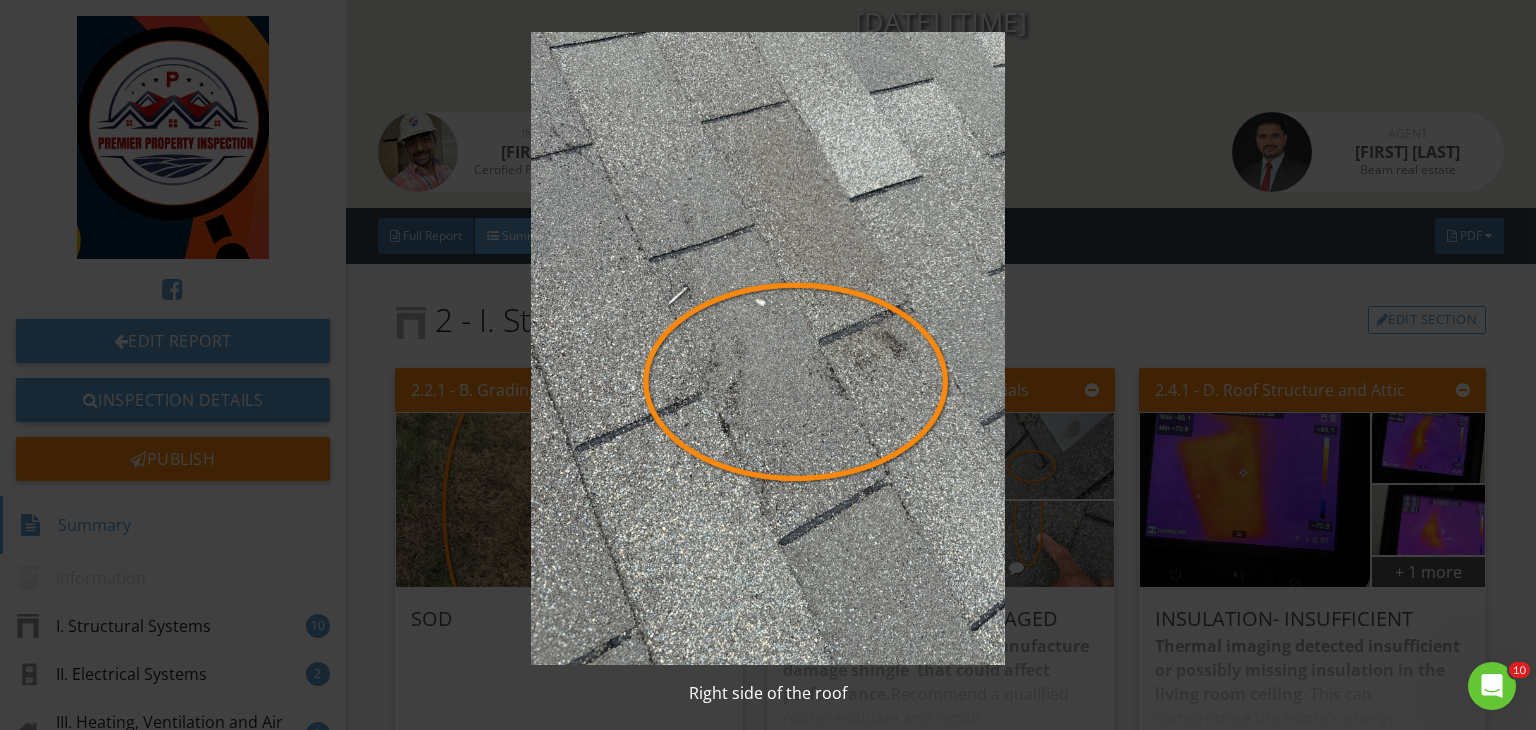 click at bounding box center (768, 348) 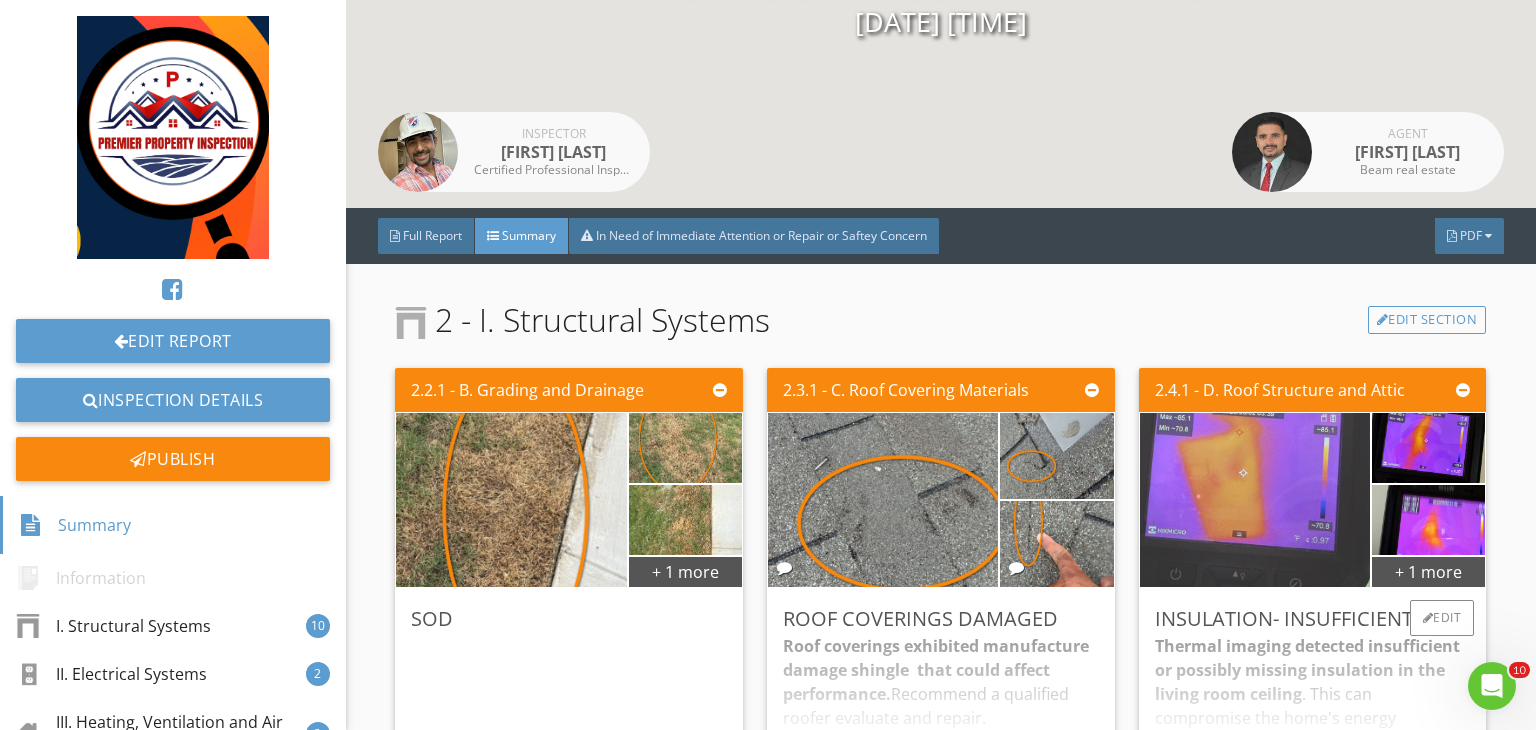 click at bounding box center (1255, 500) 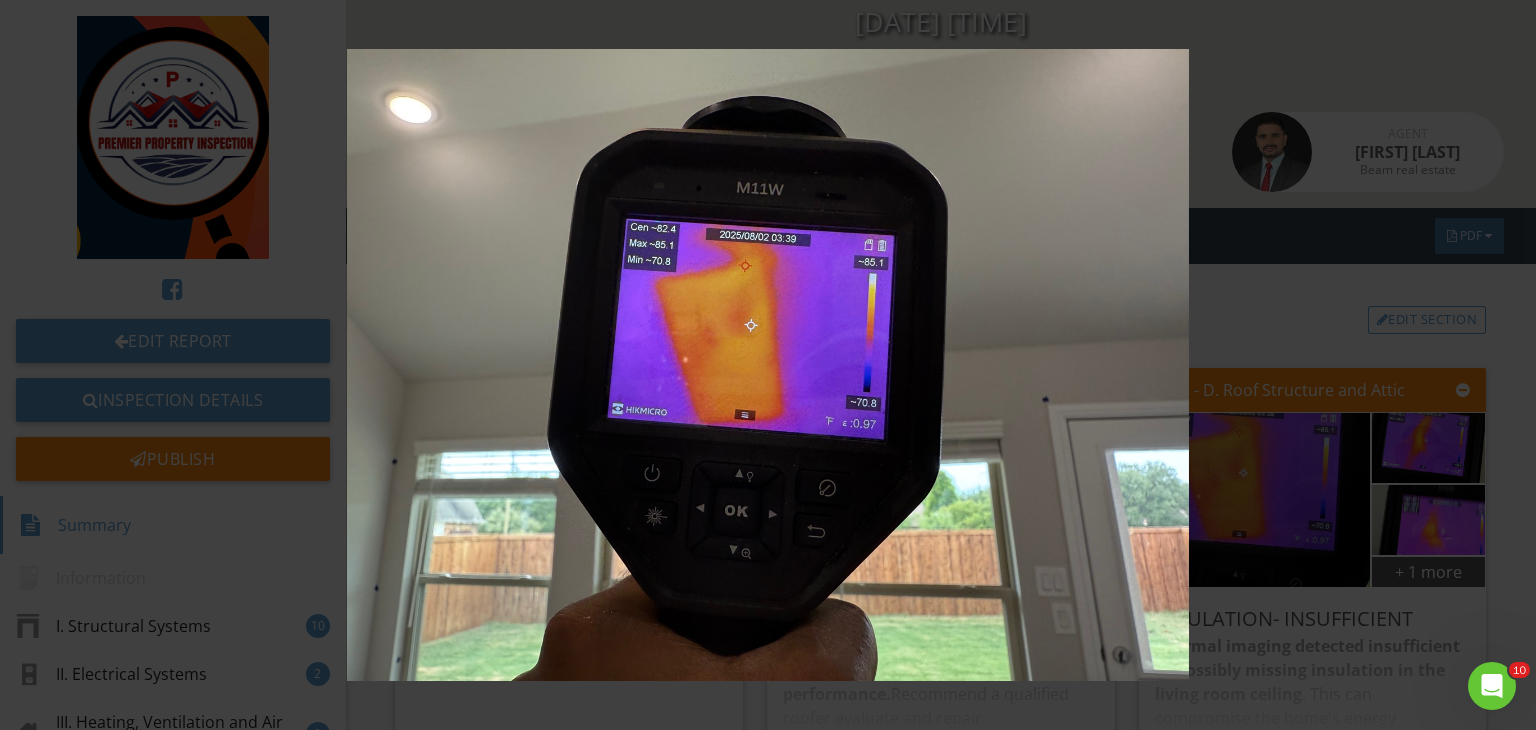 click at bounding box center [768, 365] 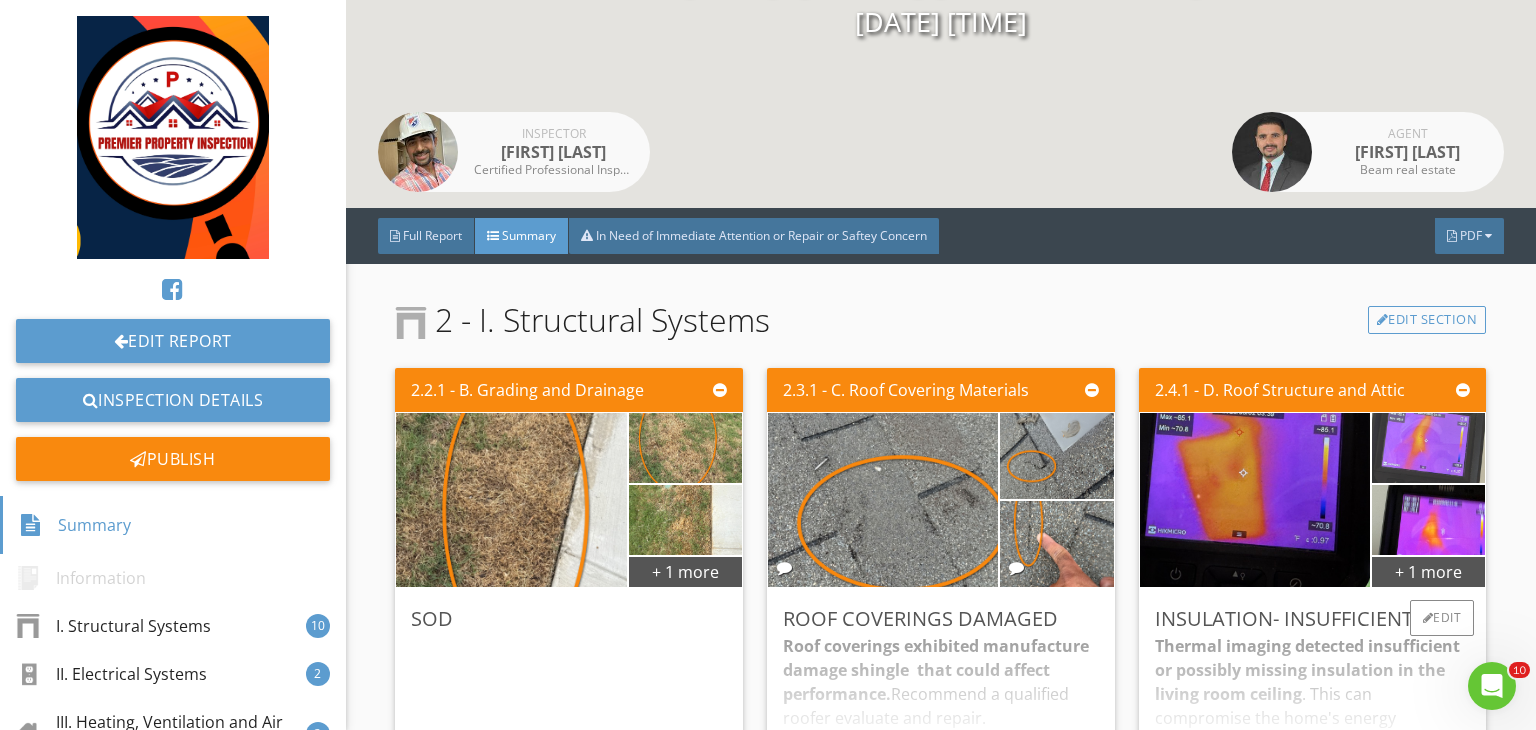 click at bounding box center (1428, 448) 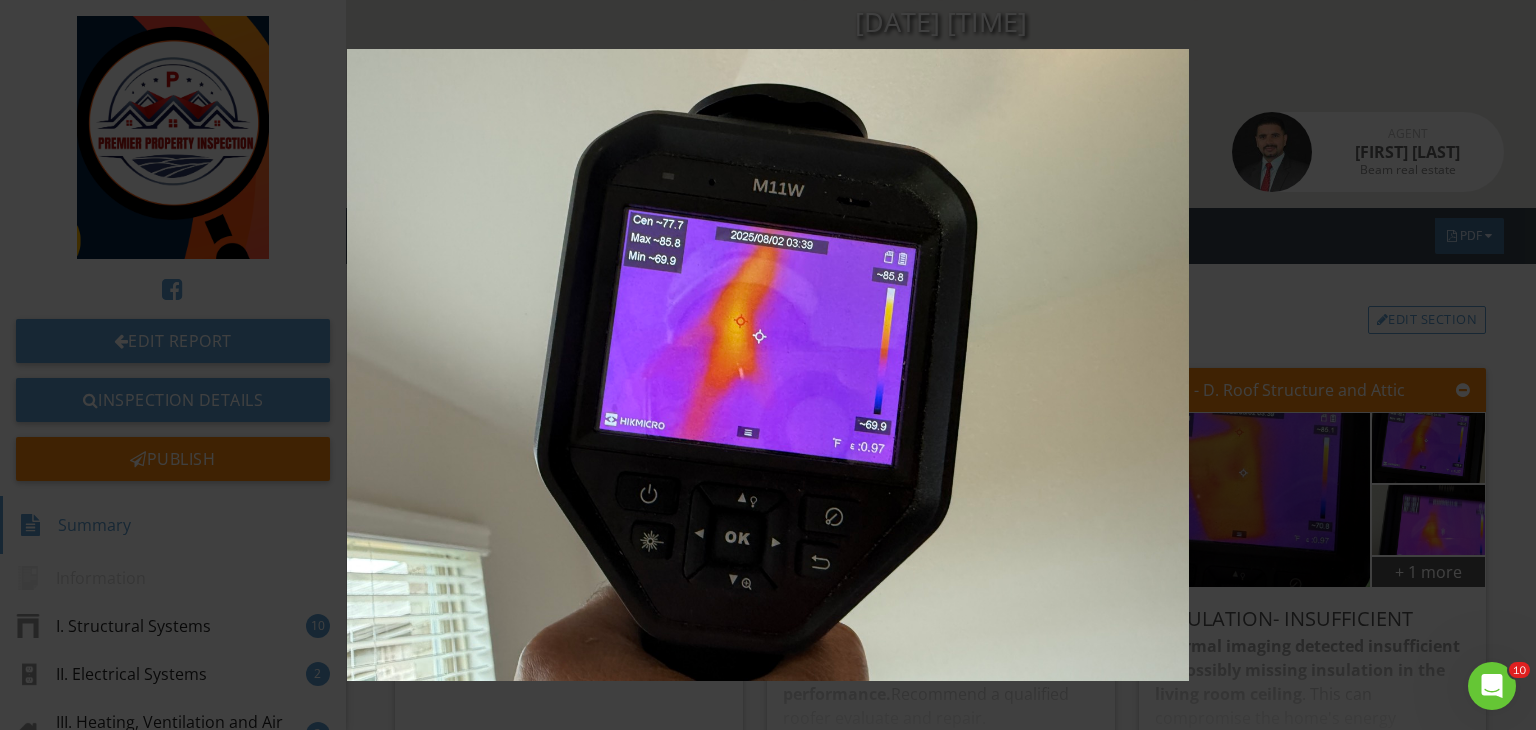 click at bounding box center (768, 365) 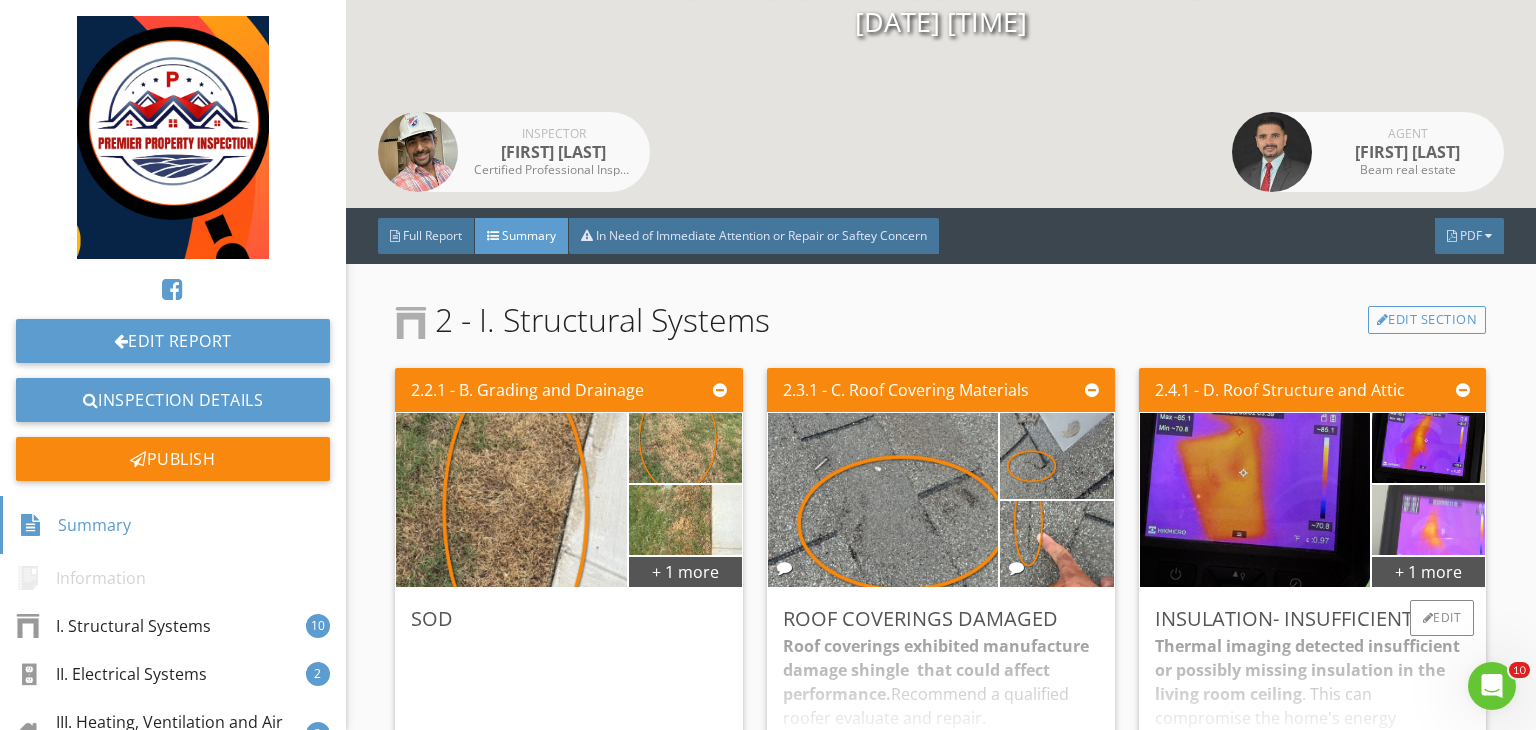 click at bounding box center (1428, 520) 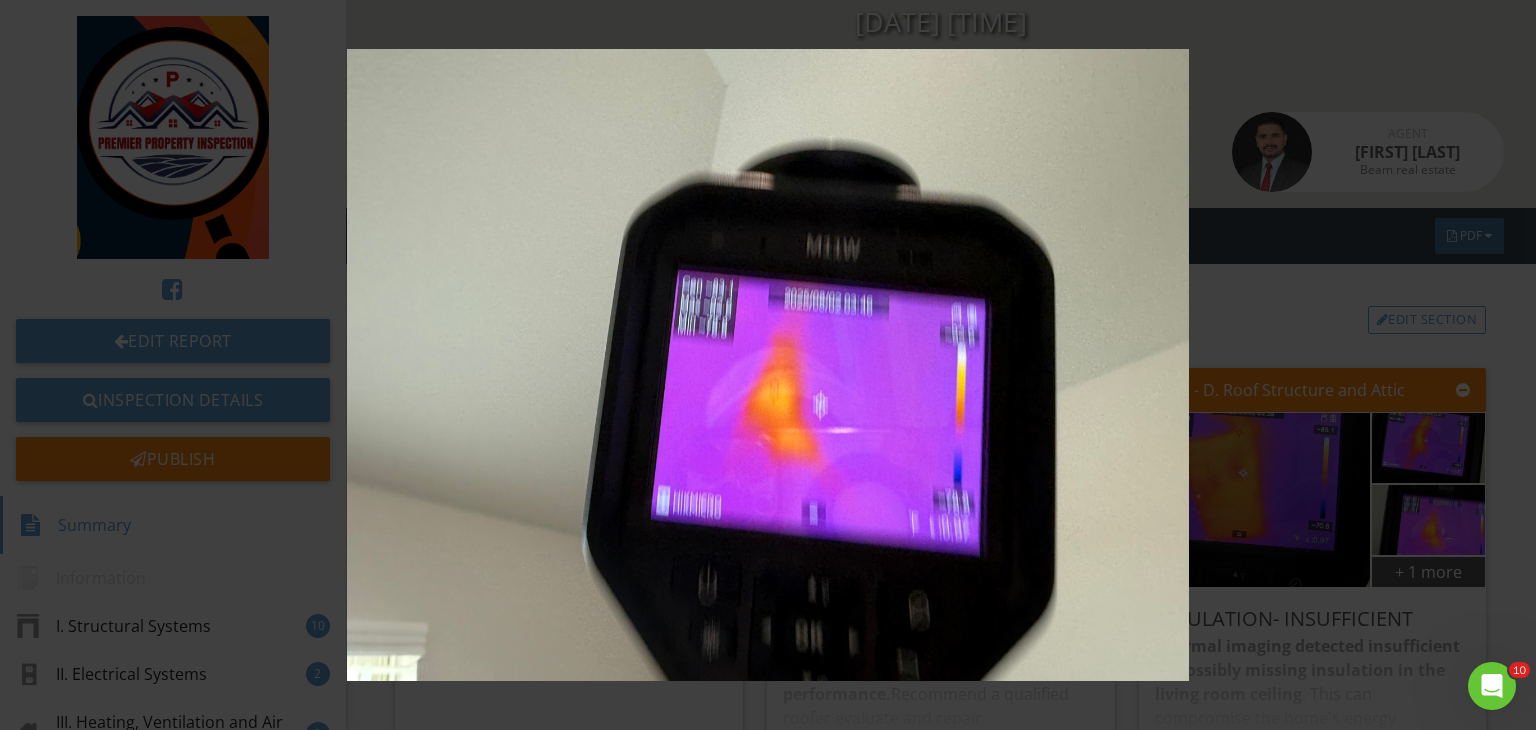 click at bounding box center [768, 365] 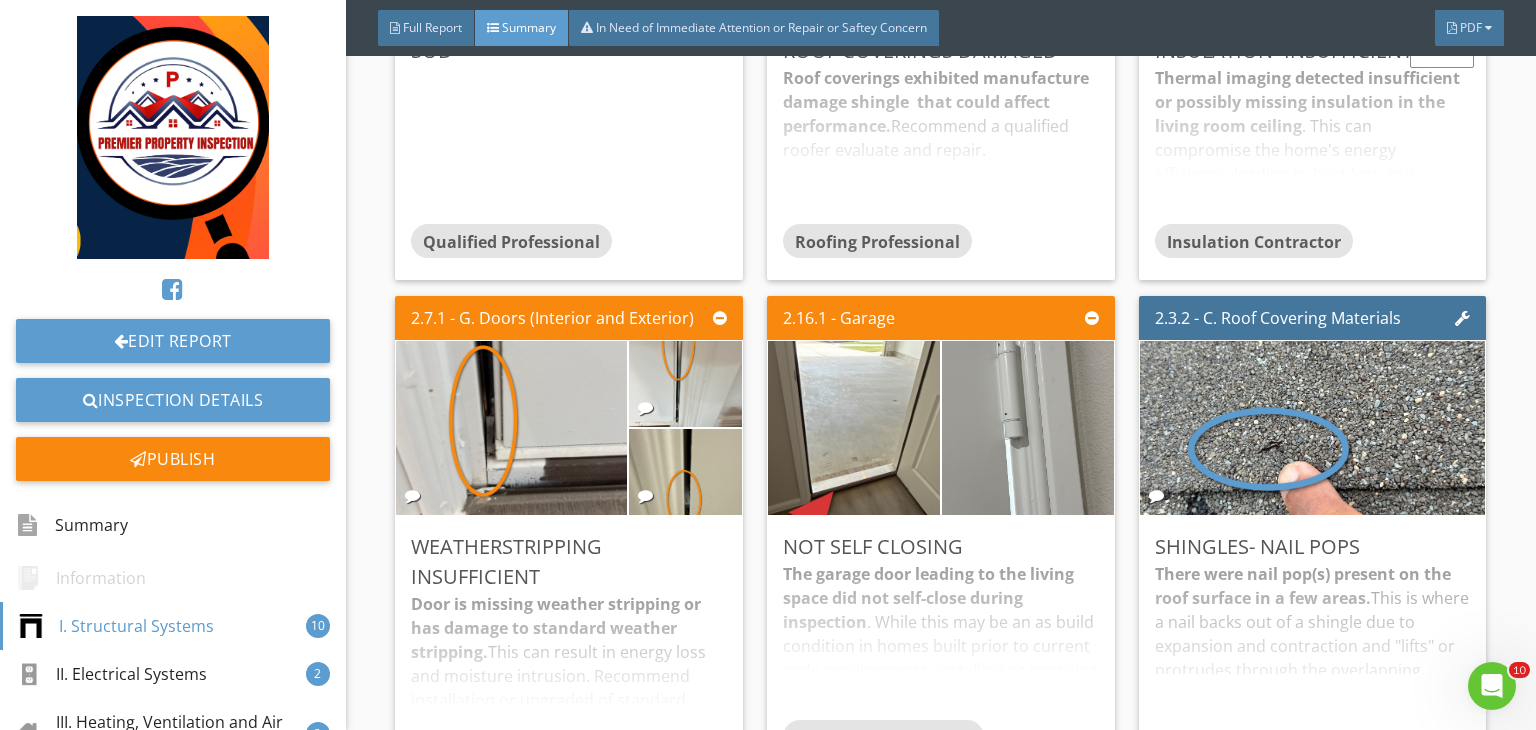 scroll, scrollTop: 796, scrollLeft: 0, axis: vertical 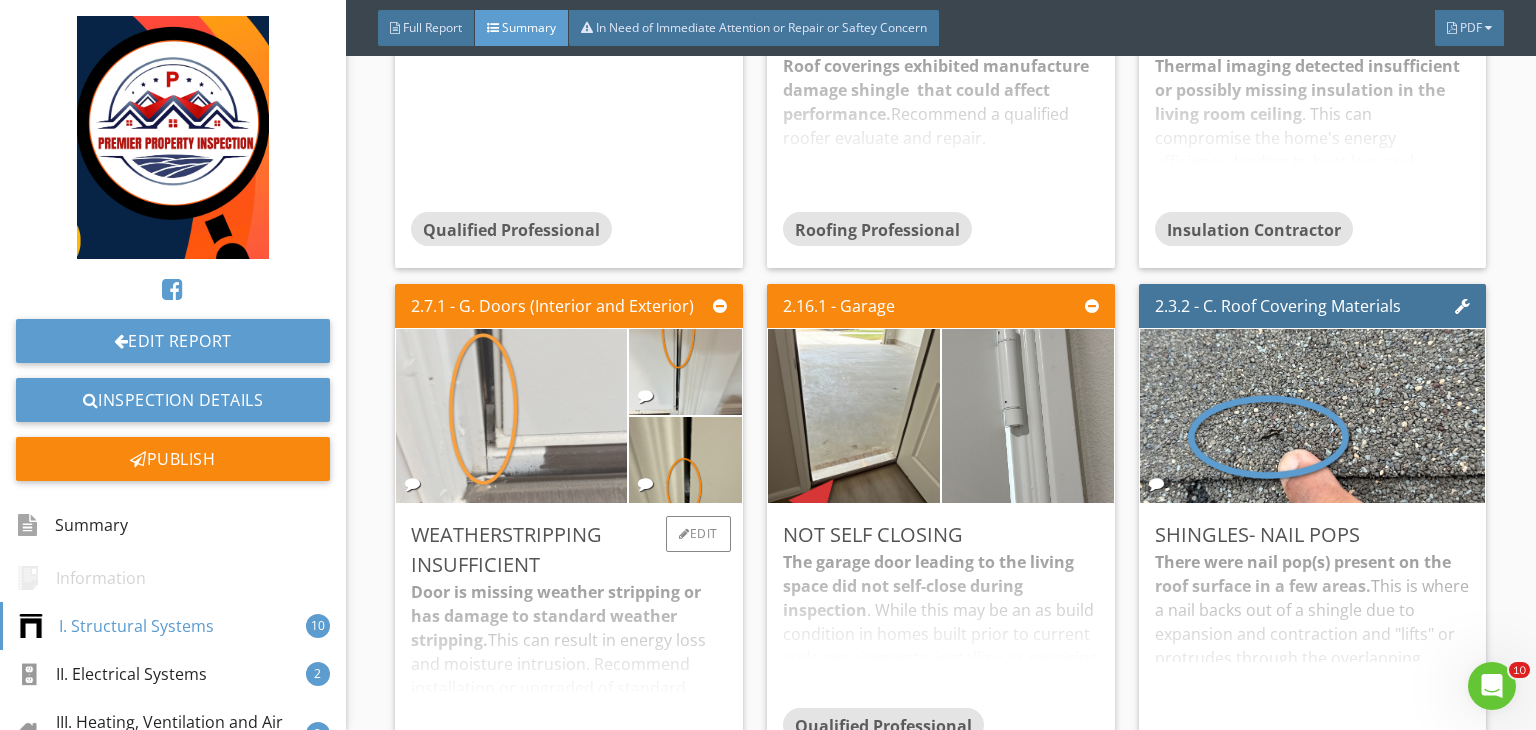 click at bounding box center (511, 416) 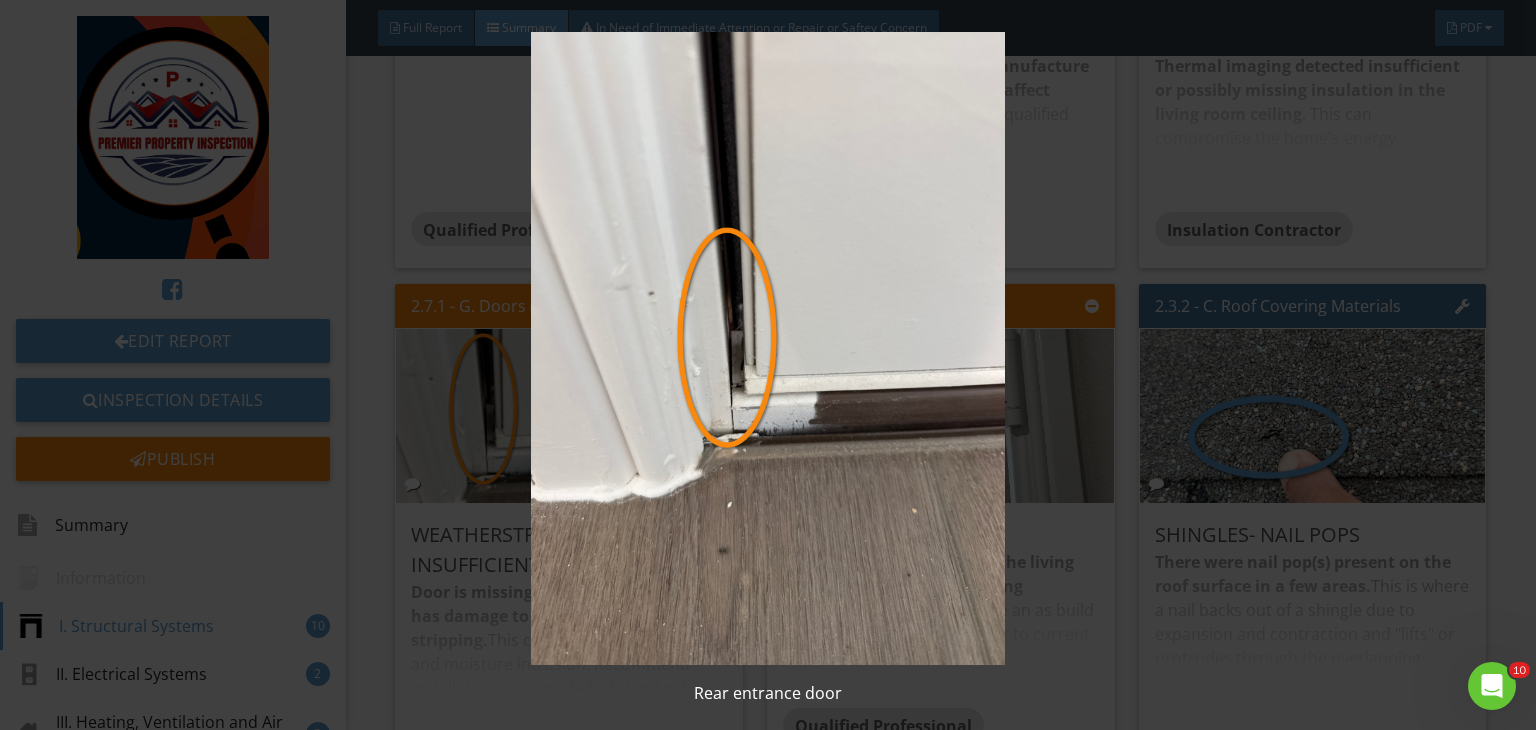 click at bounding box center (768, 348) 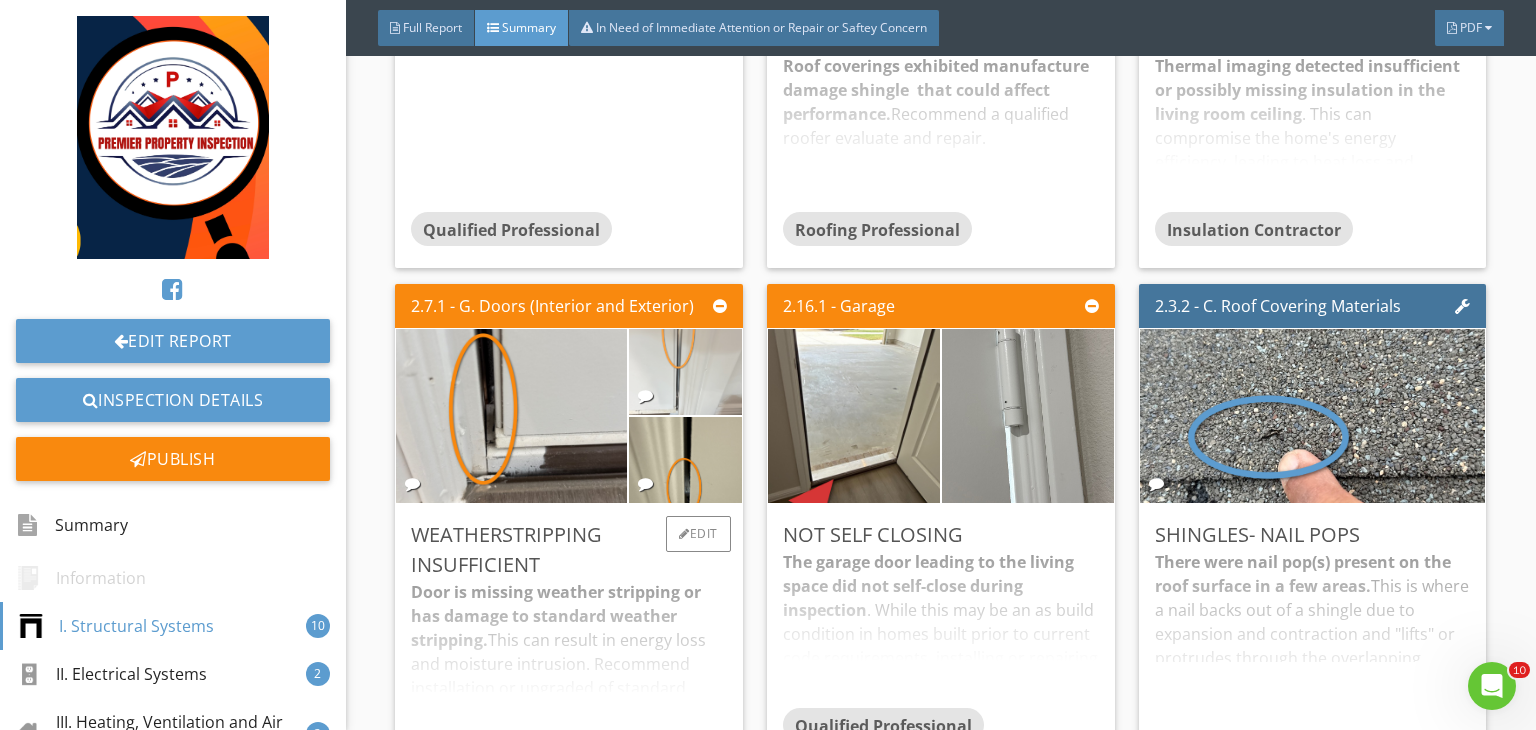 click at bounding box center [685, 372] 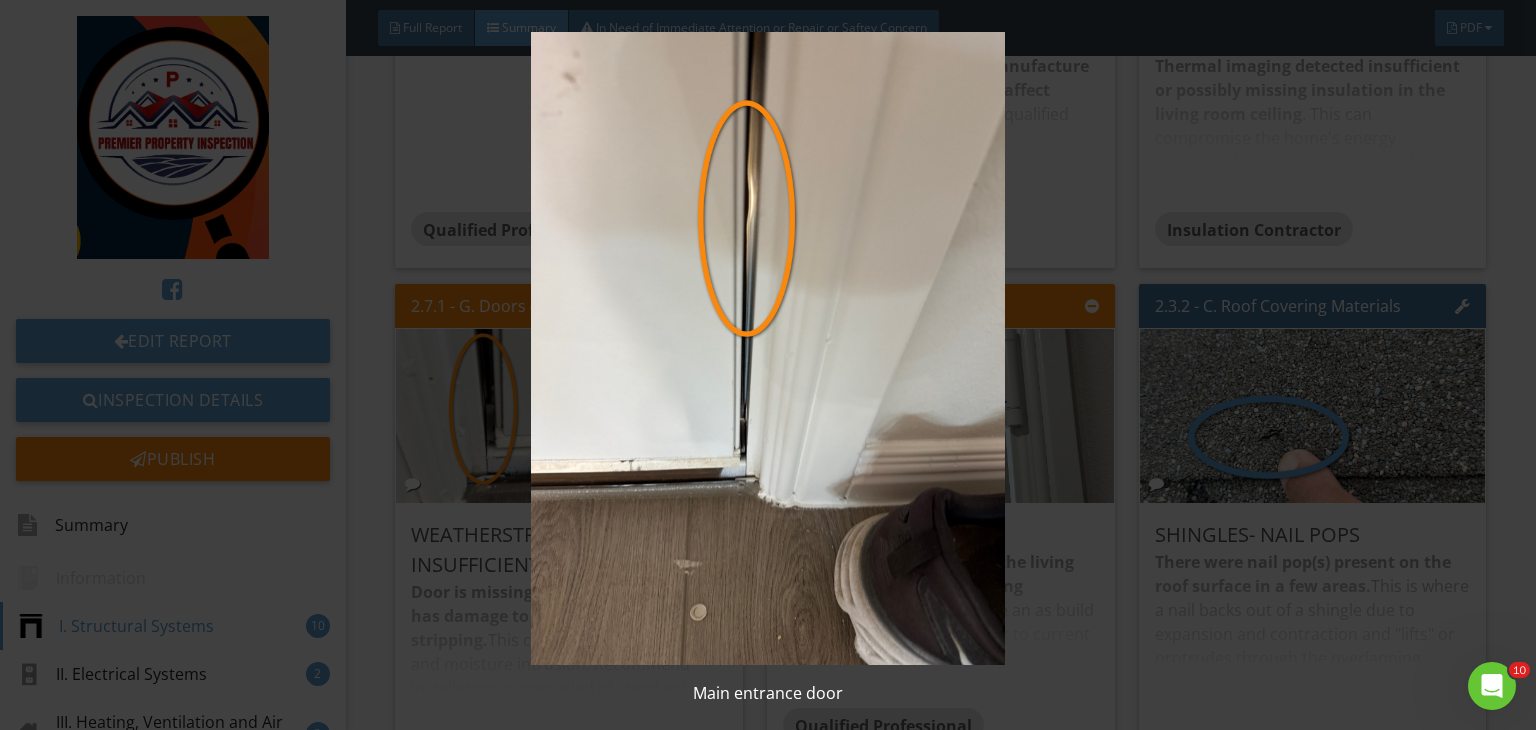 click at bounding box center (768, 348) 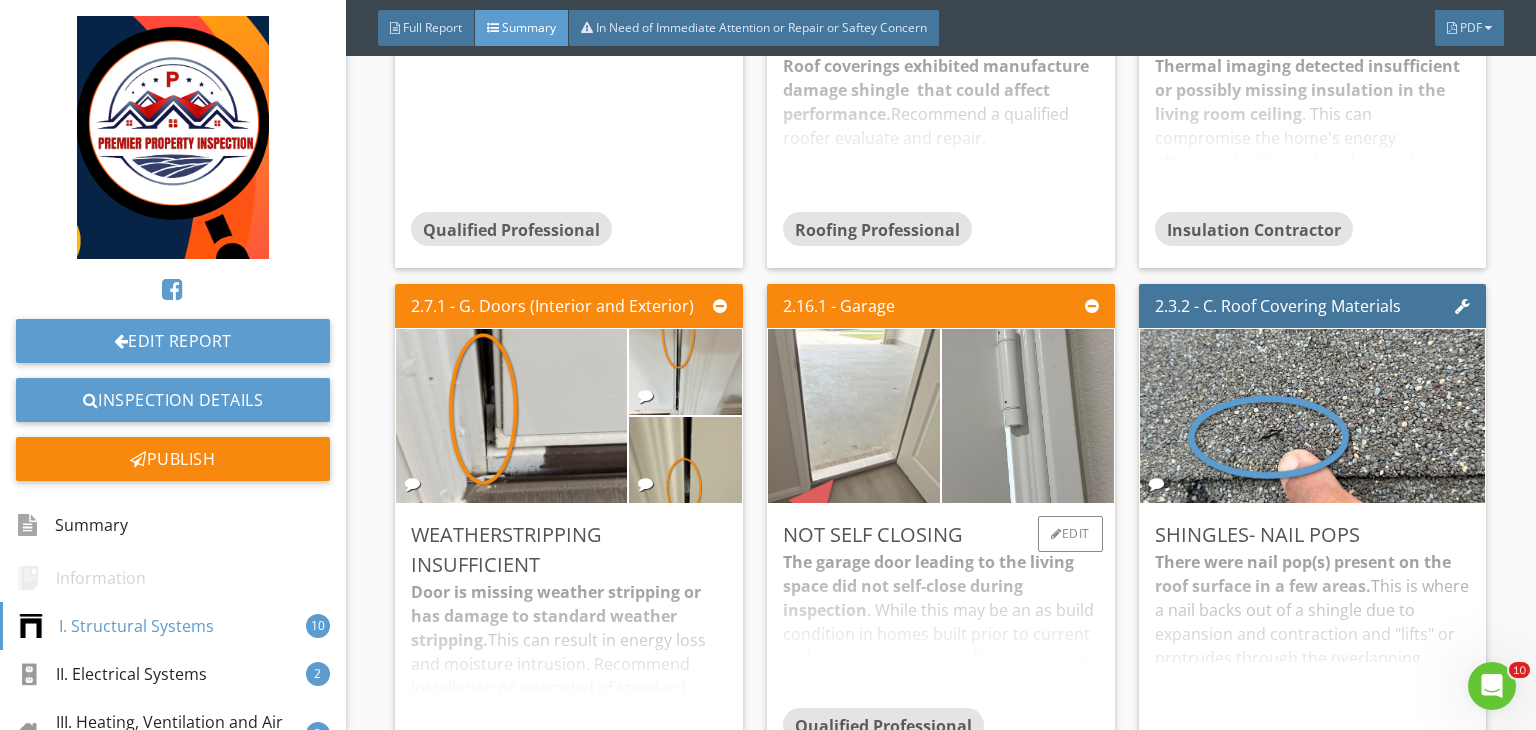 click at bounding box center [854, 416] 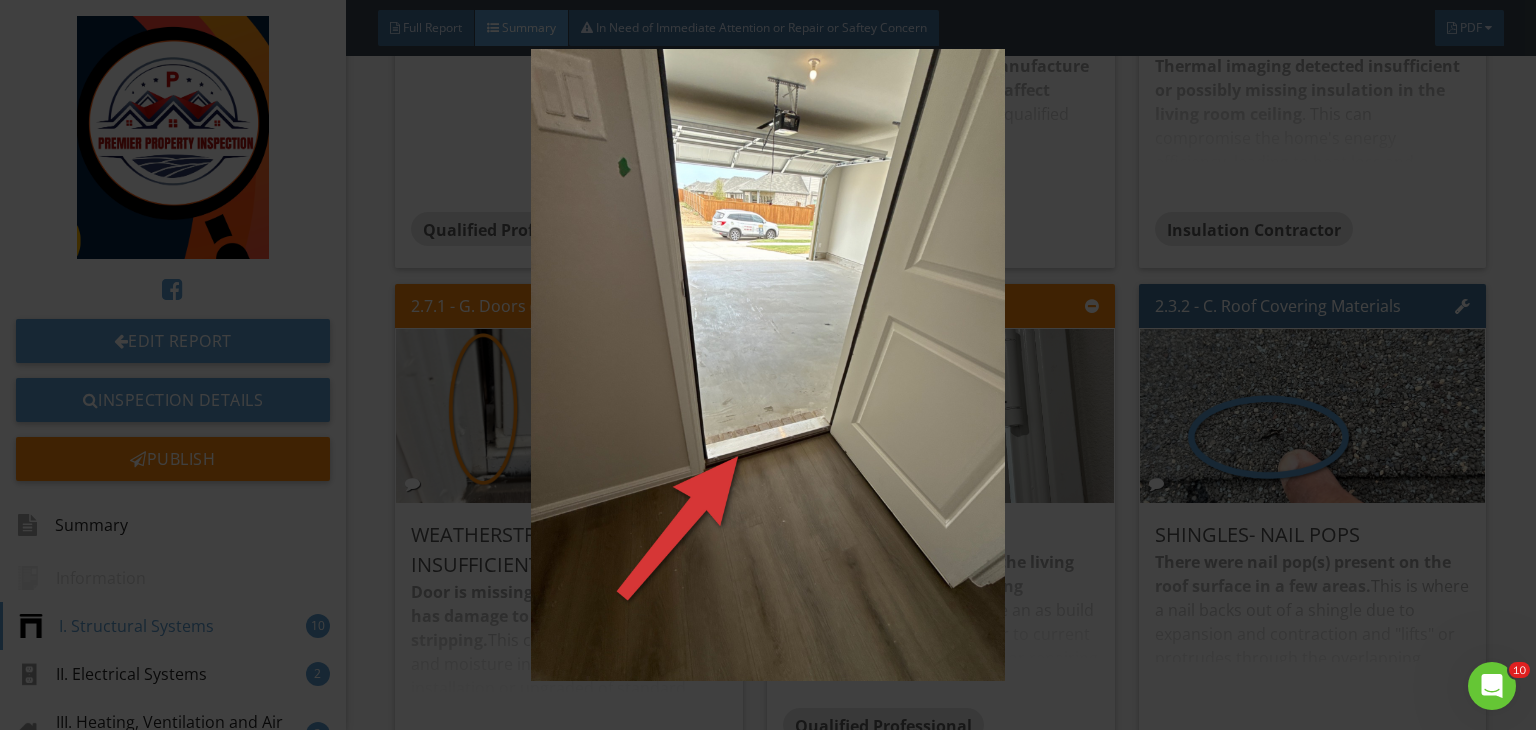 click at bounding box center (768, 365) 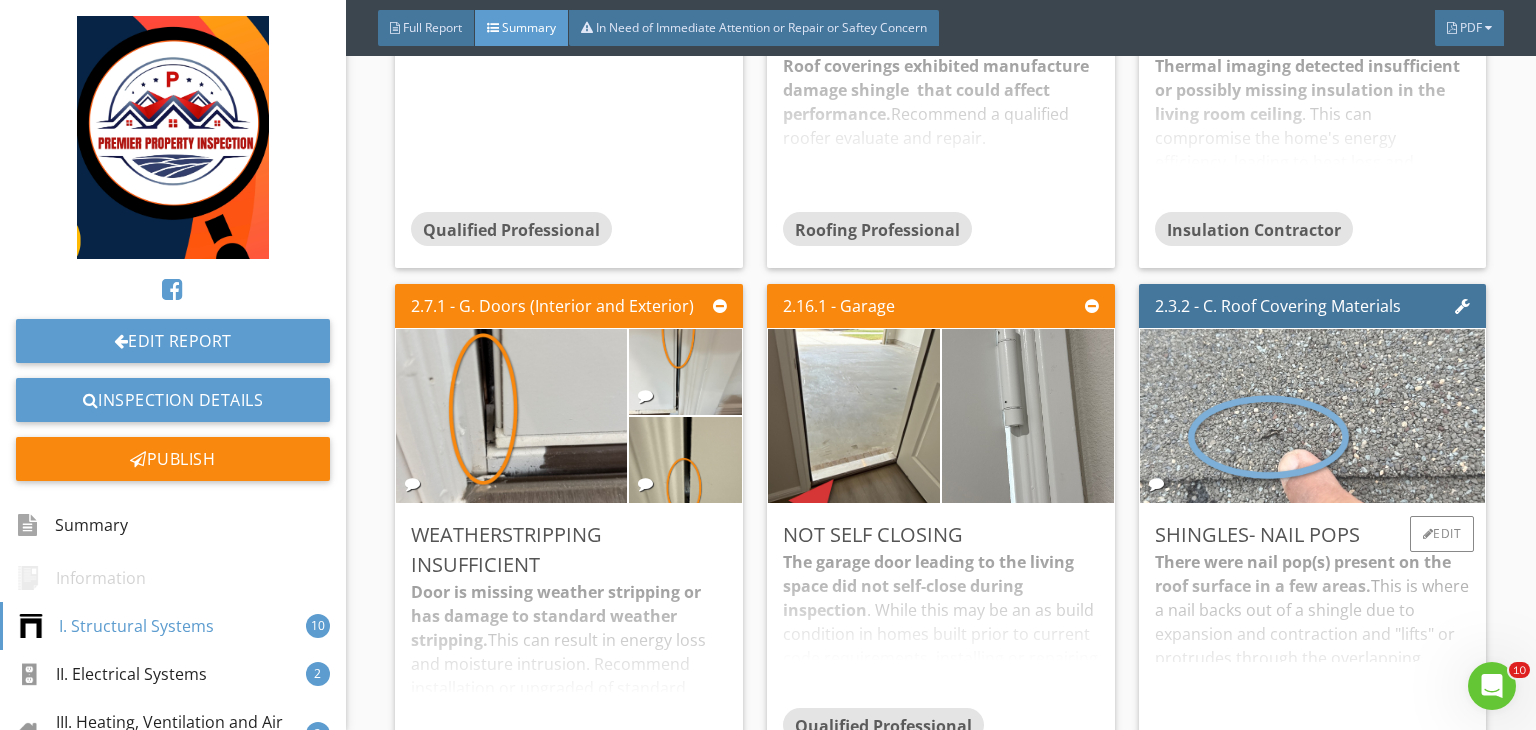 click at bounding box center (1312, 416) 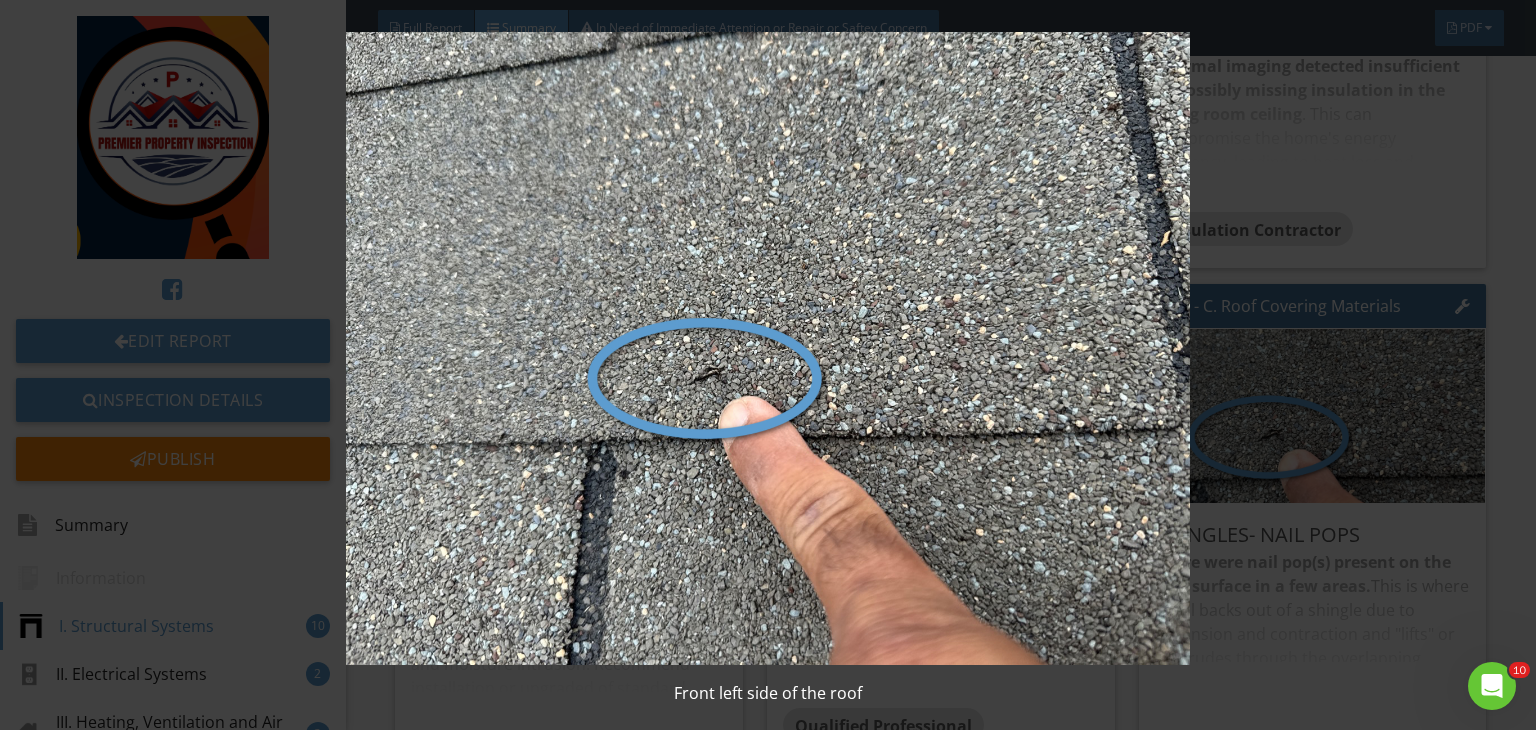 click at bounding box center [768, 348] 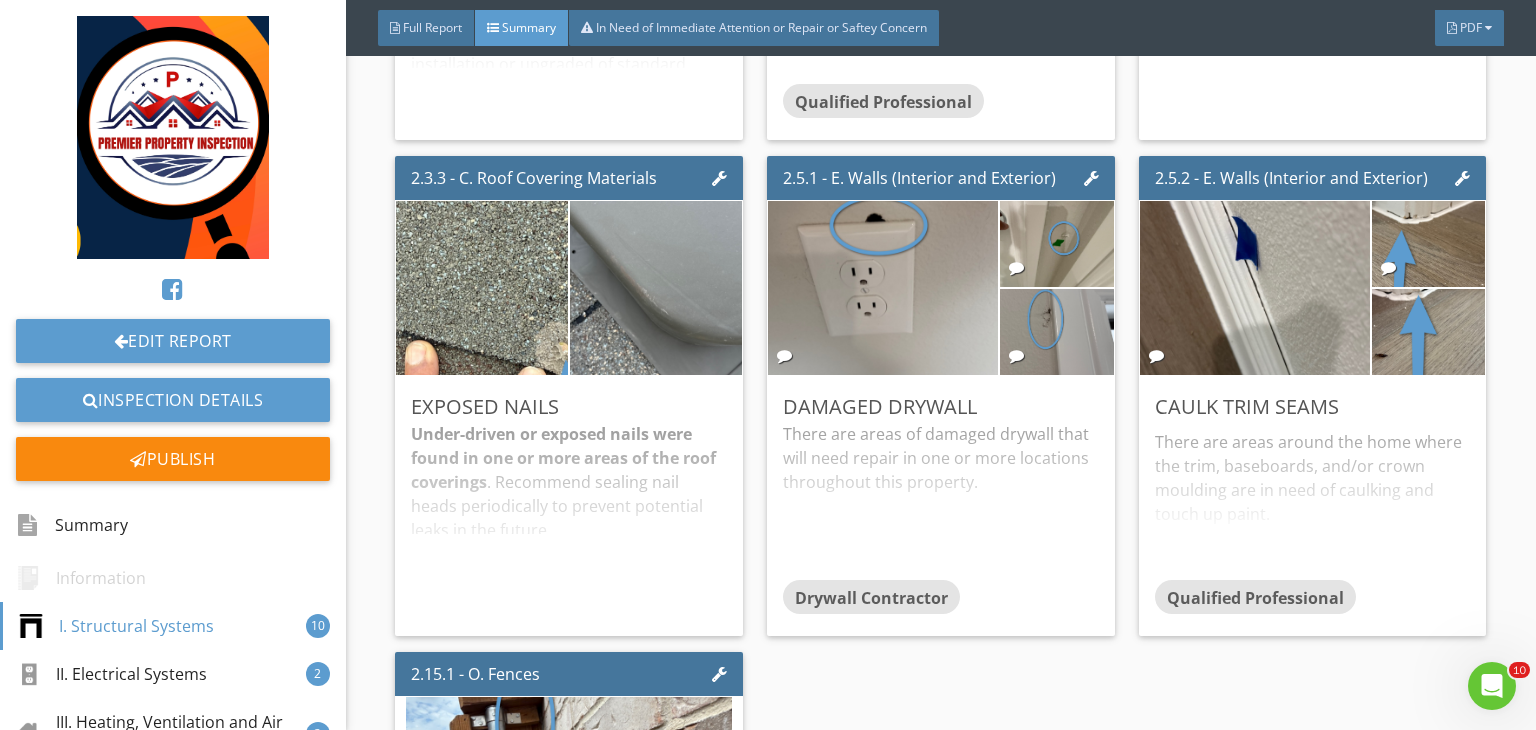 scroll, scrollTop: 1426, scrollLeft: 0, axis: vertical 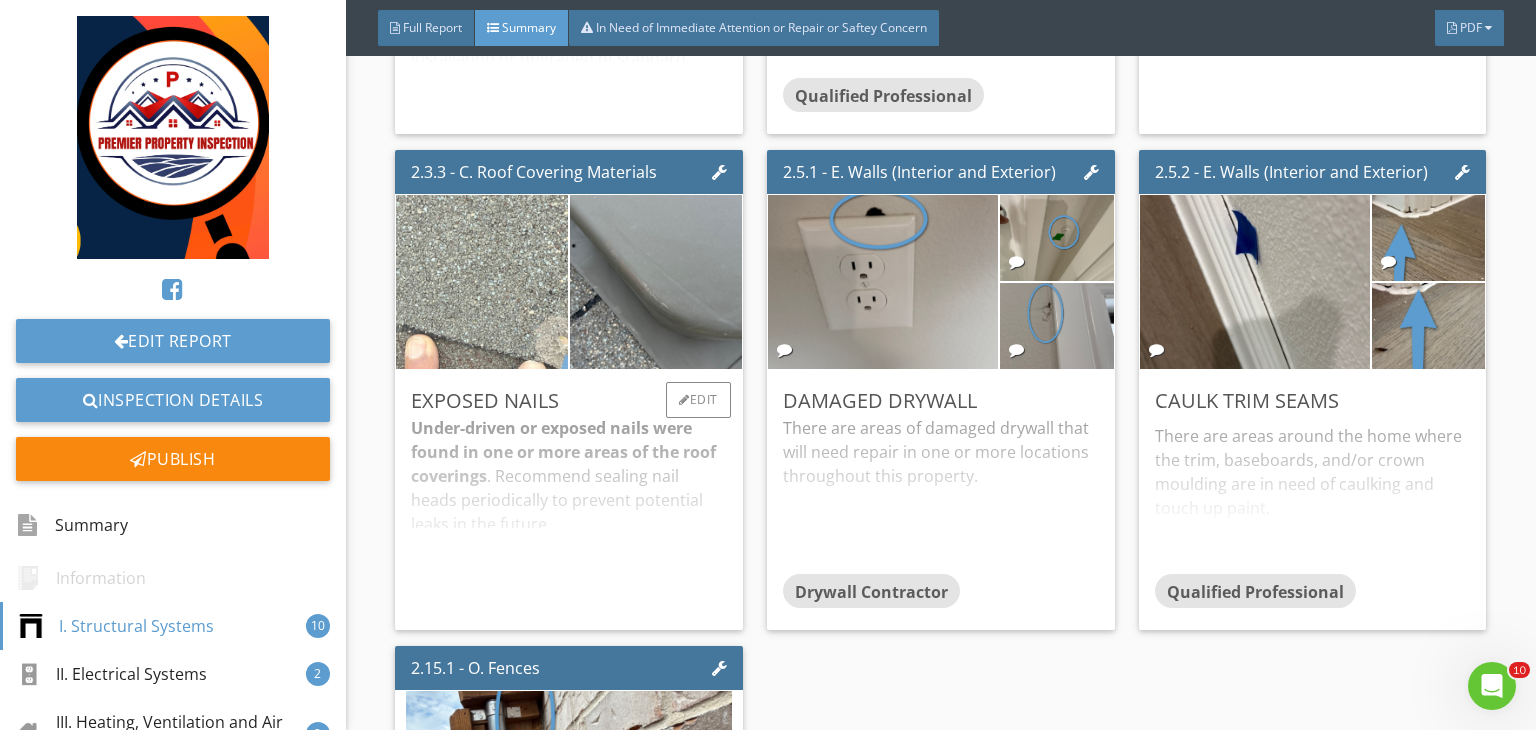 click at bounding box center (482, 282) 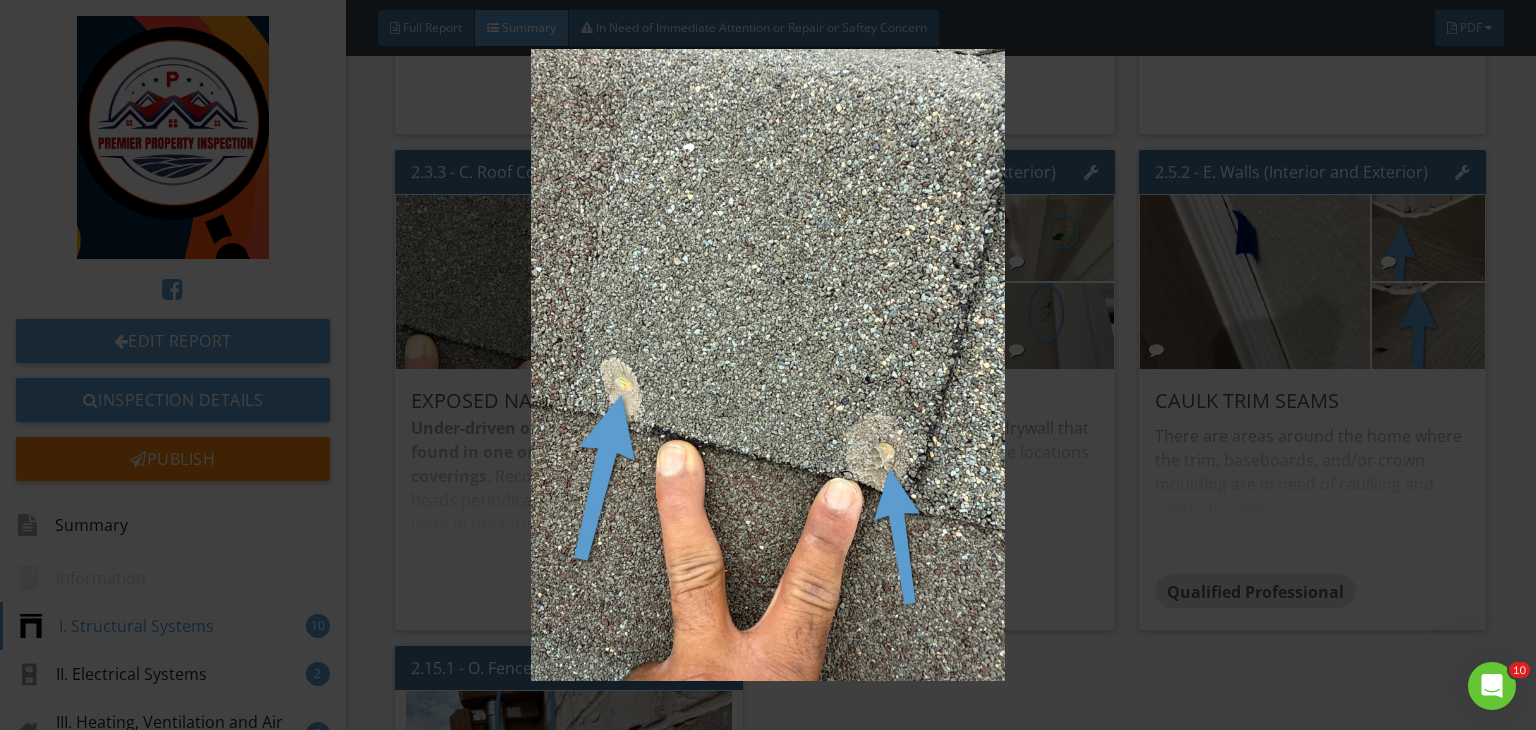 click at bounding box center (768, 365) 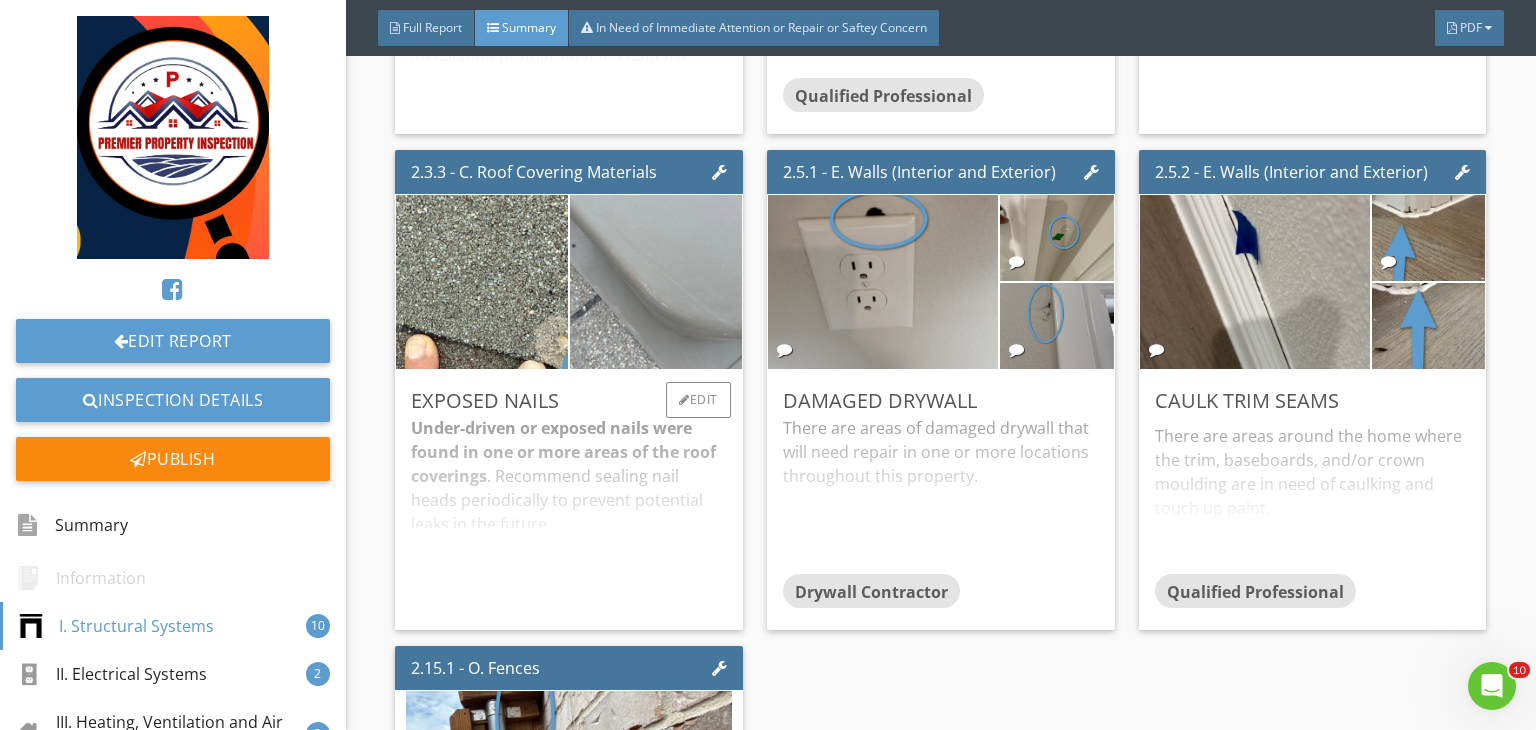 click at bounding box center [656, 282] 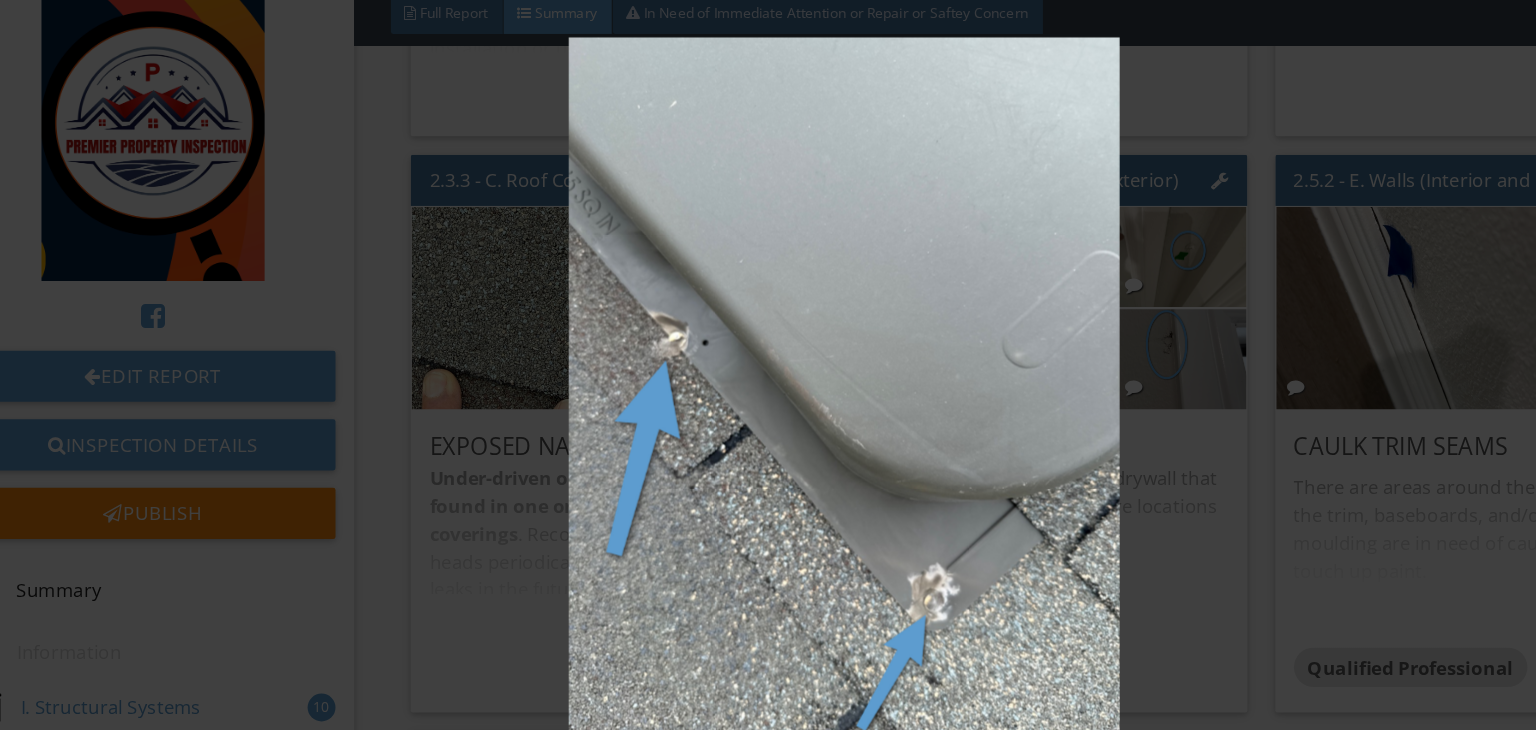 click at bounding box center [768, 365] 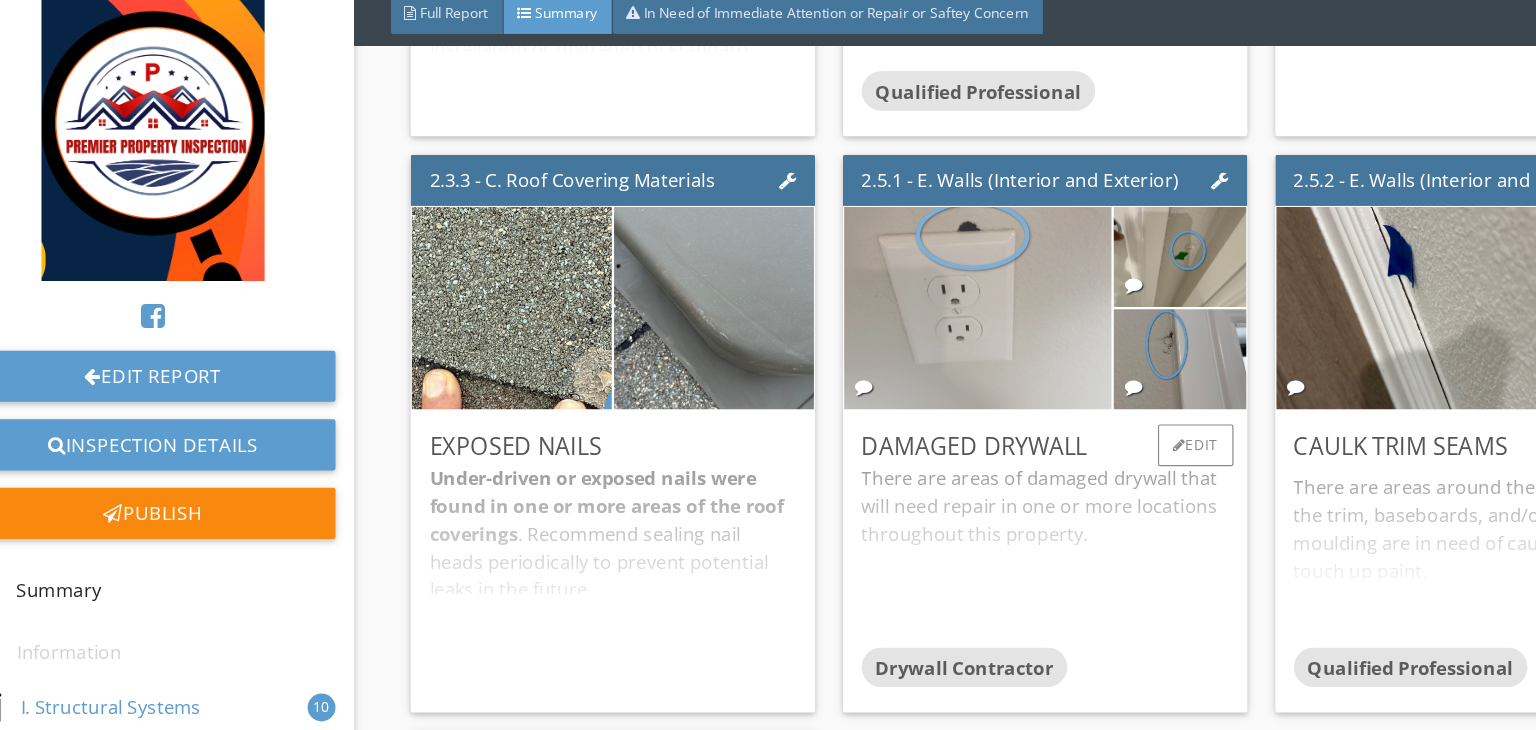 click at bounding box center [883, 282] 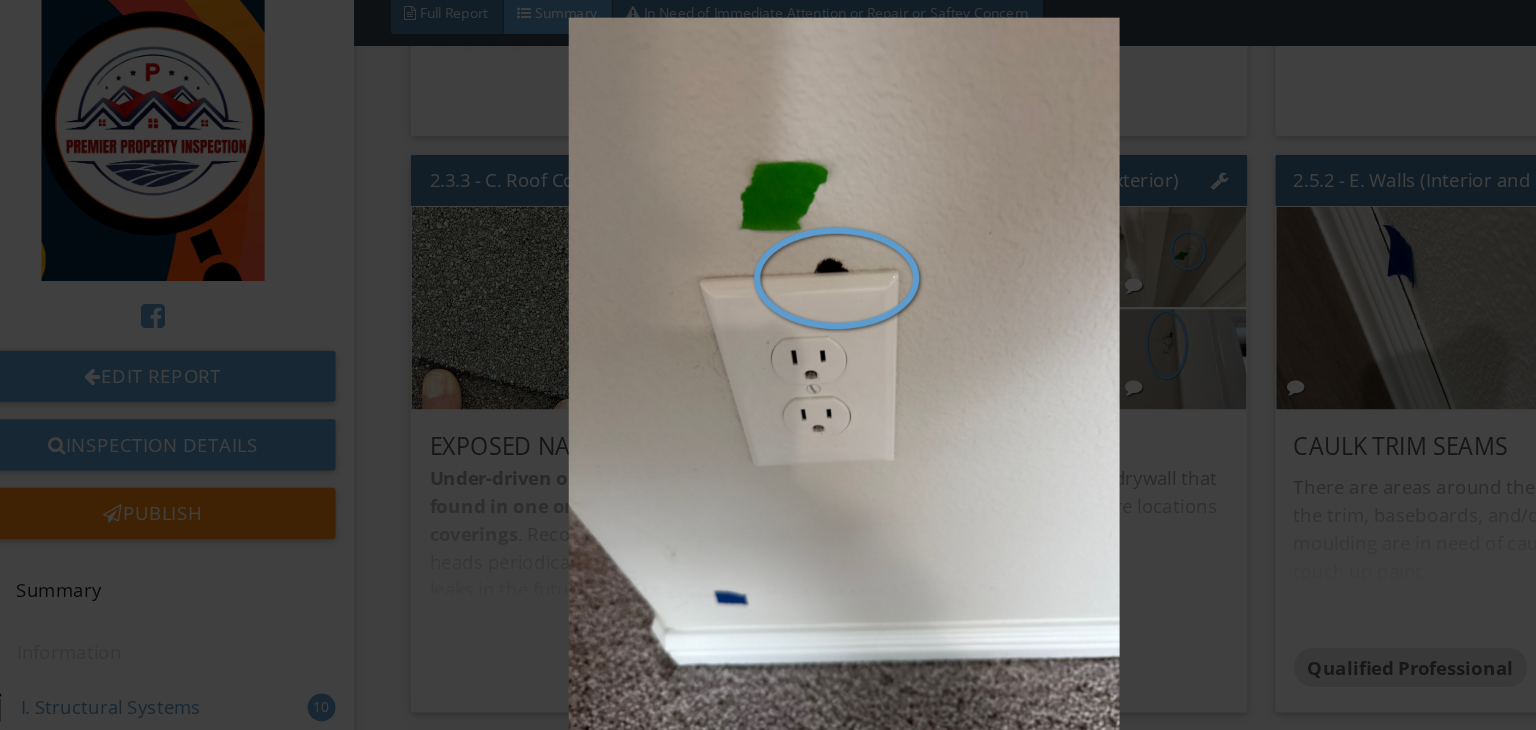 click at bounding box center (768, 348) 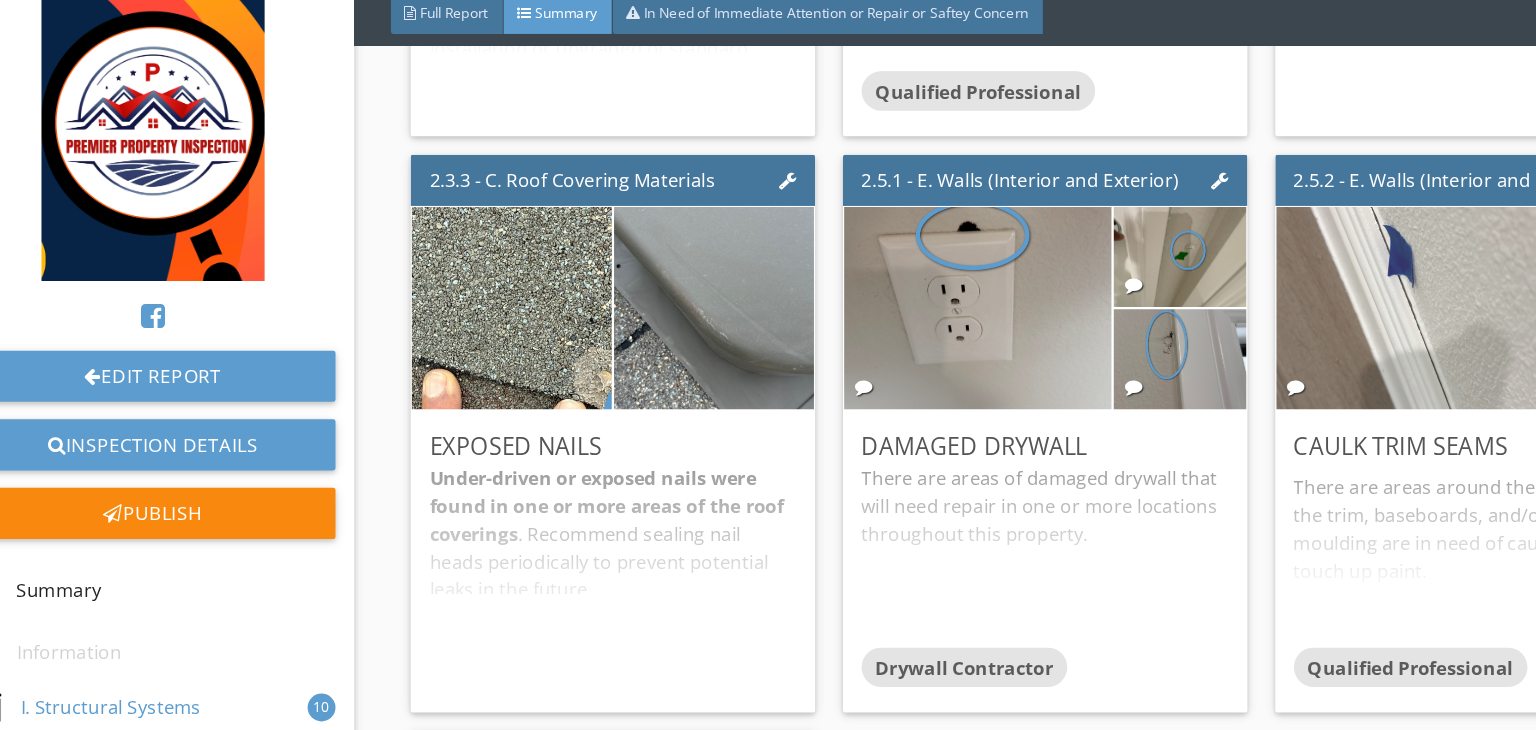 click at bounding box center [1255, 282] 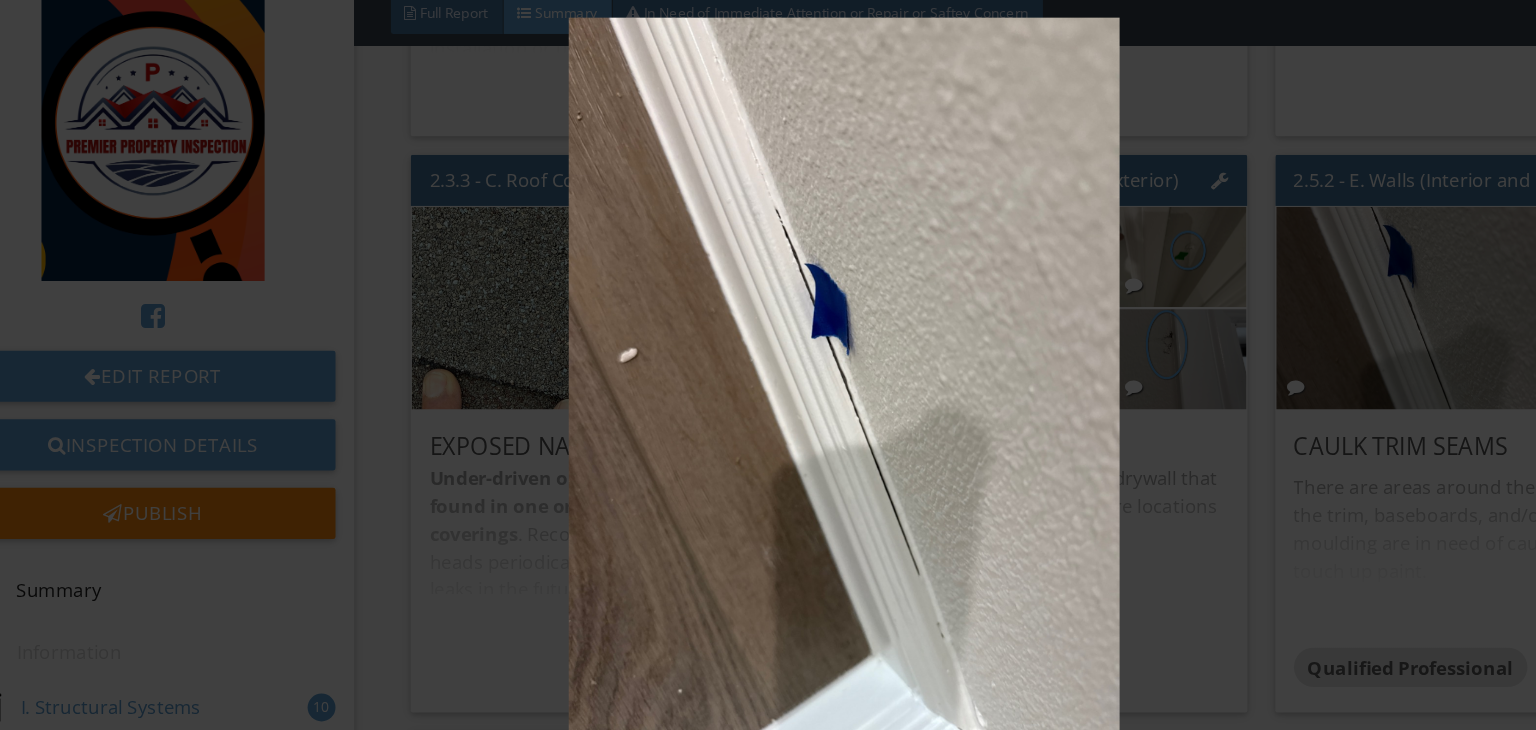 click at bounding box center (768, 348) 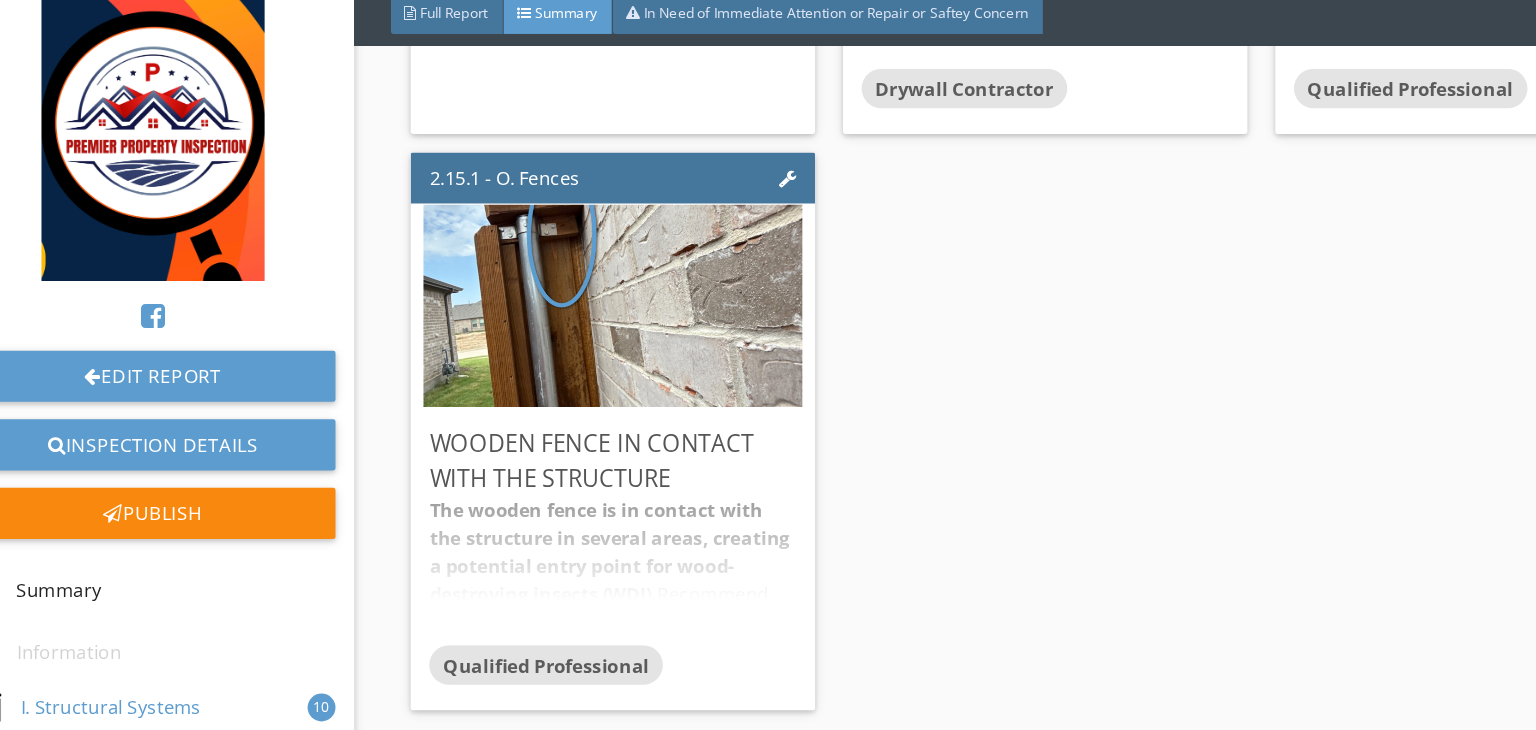 scroll, scrollTop: 1928, scrollLeft: 0, axis: vertical 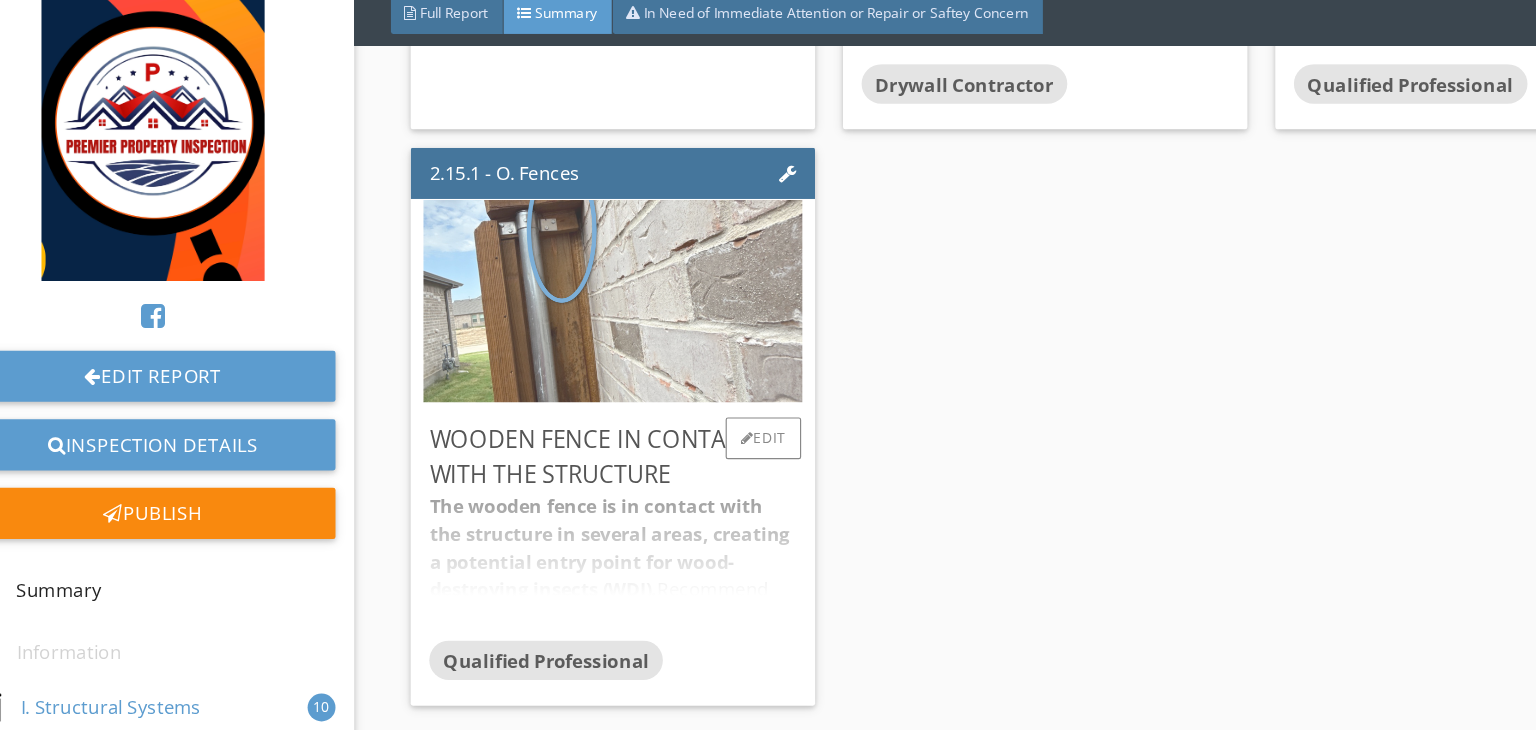 click at bounding box center [569, 276] 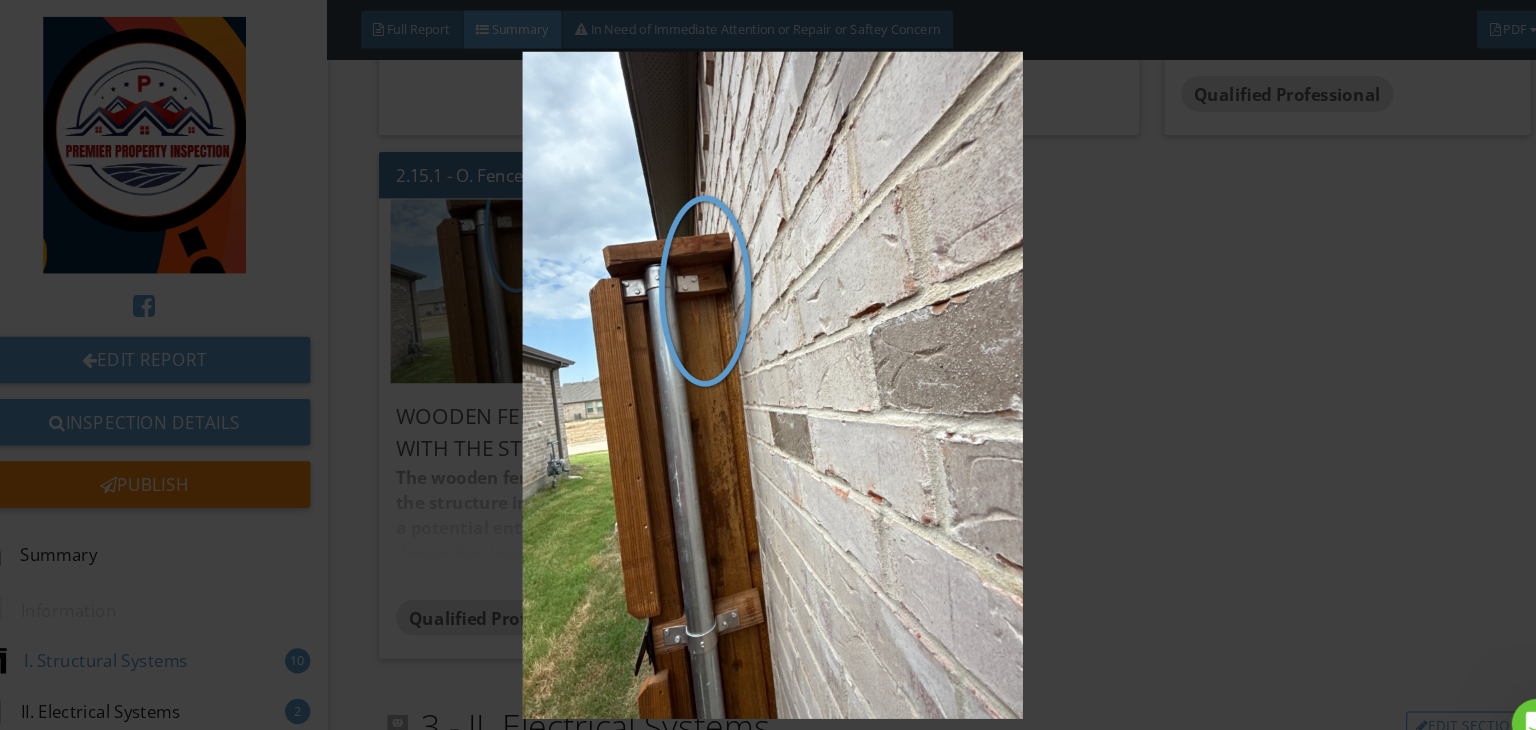 click at bounding box center (768, 365) 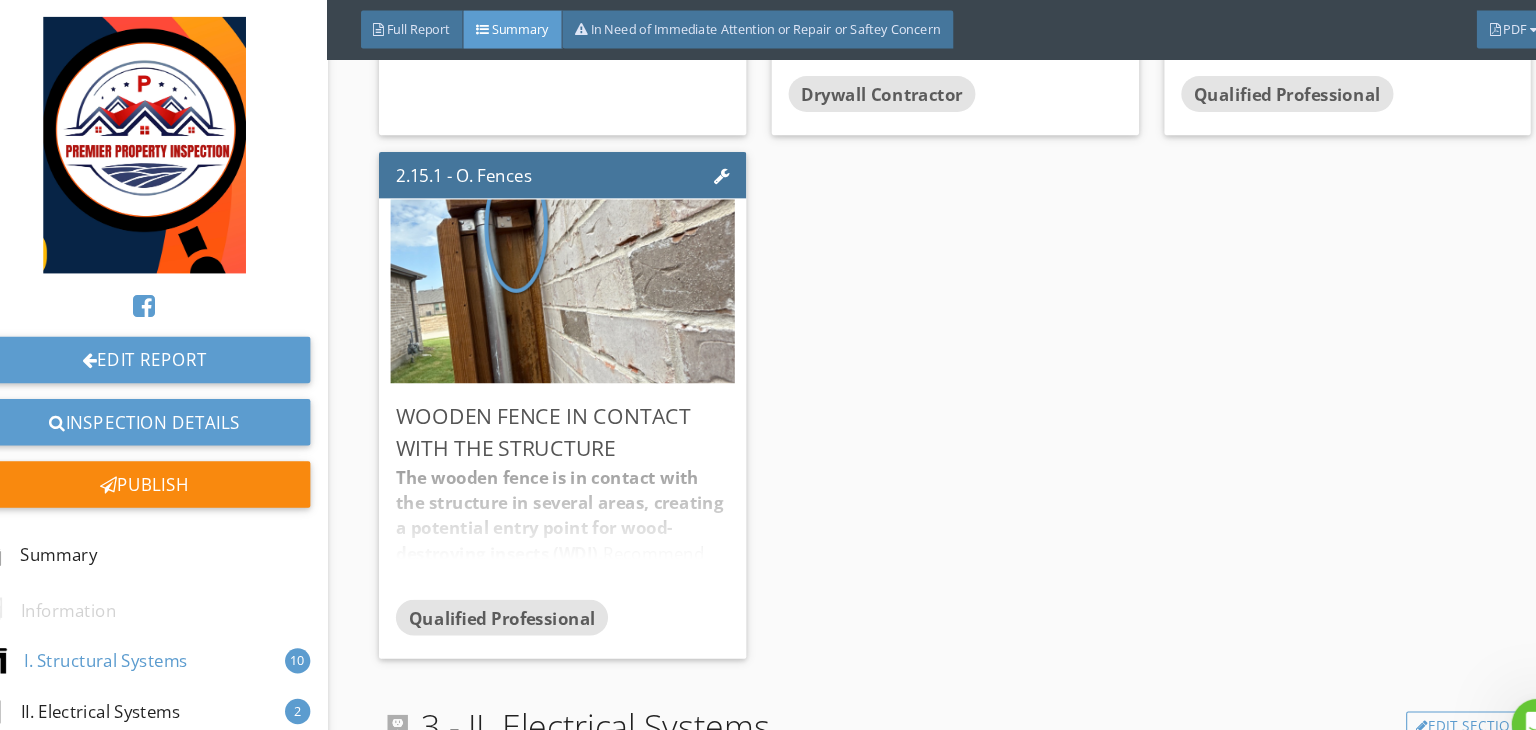 click on "2.2.1 - B. Grading and Drainage
+ 1 more
Sod
Qualified Professional
Edit
2.3.1 - C. Roof Covering Materials
Roof Coverings Damaged
Roof coverings exhibited manufacture damage shingle  that could affect performance.  Recommend a qualified roofer evaluate and repair.    Roofing Professional
Edit
2.4.1 - D. Roof Structure and Attic
+ 1 more
Insulation- Insufficient
Thermal imaging detected insufficient or possibly missing insulation in the living room ceiling . This can compromise the home's energy efficiency, leading to heat loss and increased energy costs. It is recommended to have a qualified professional evaluate the area further and perform necessary insulation repairs to enhance energy efficiency.   Insulation Contractor" at bounding box center (940, -360) 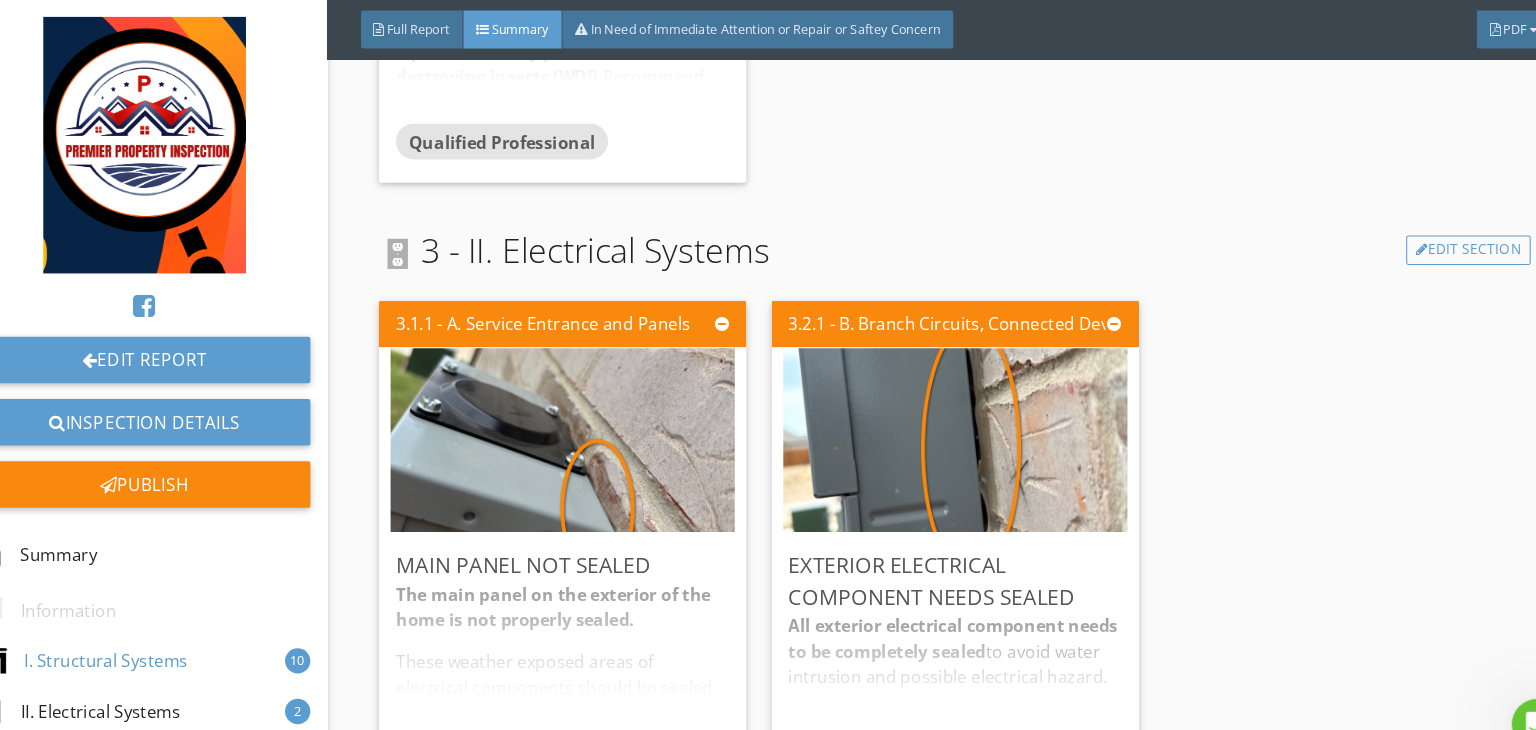 scroll, scrollTop: 2381, scrollLeft: 0, axis: vertical 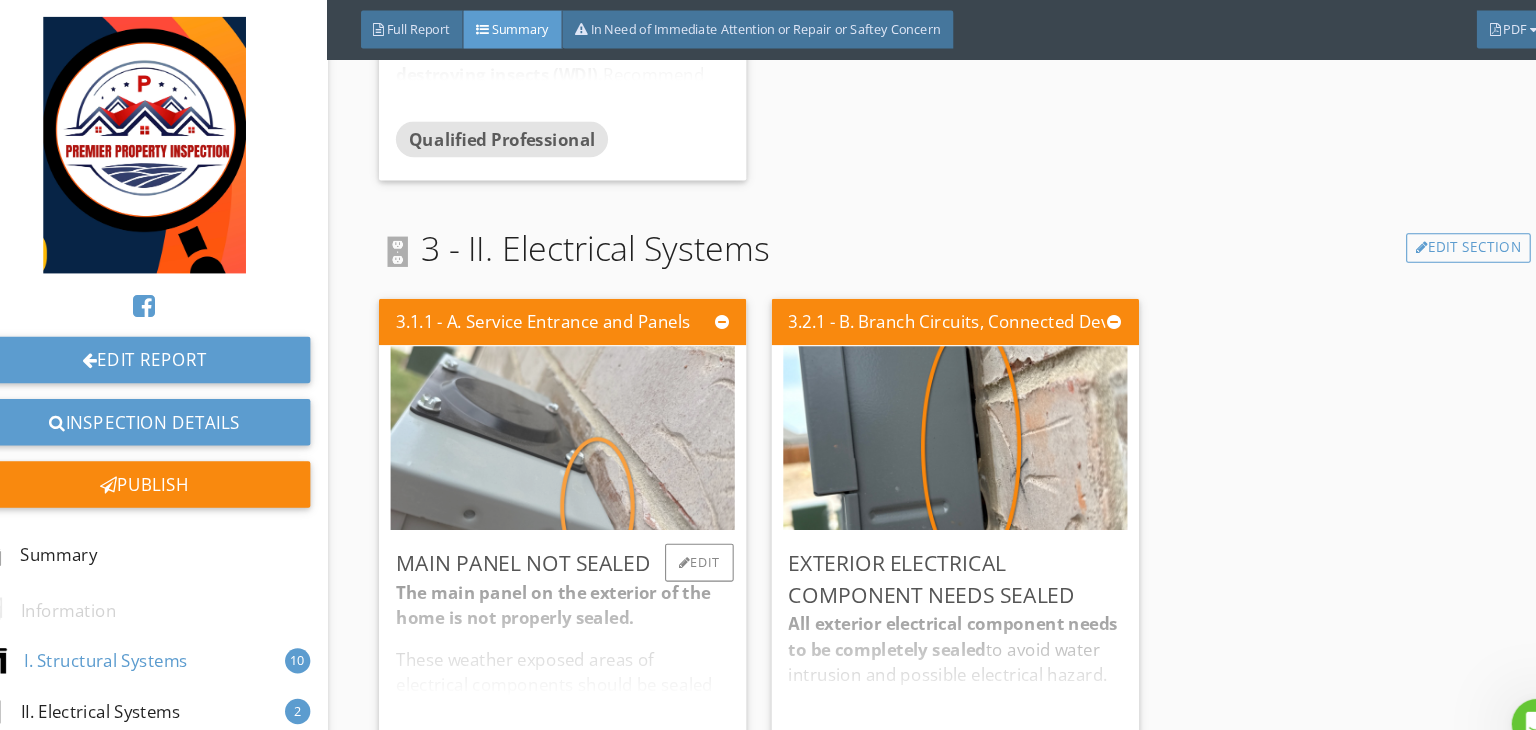 click at bounding box center [569, 415] 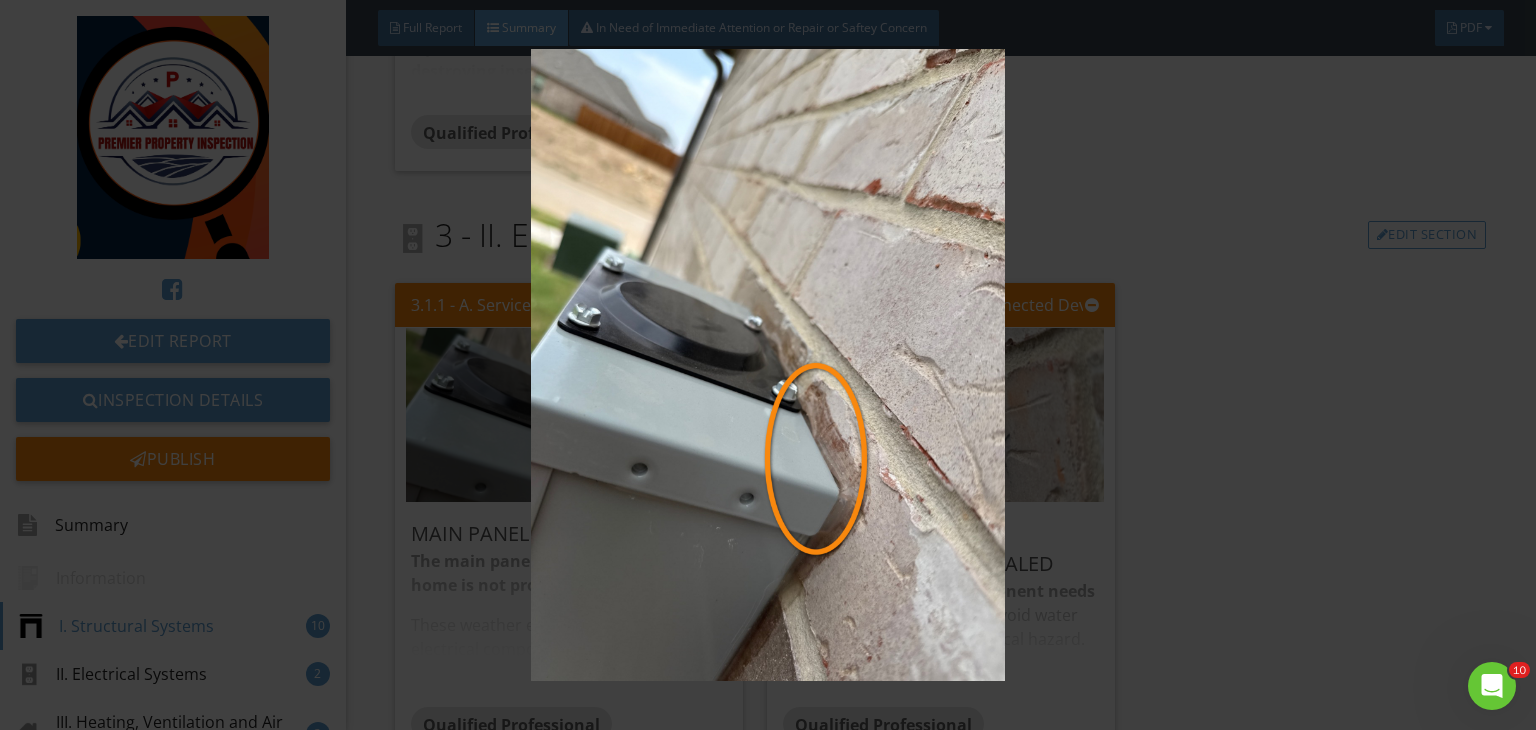 click at bounding box center [768, 365] 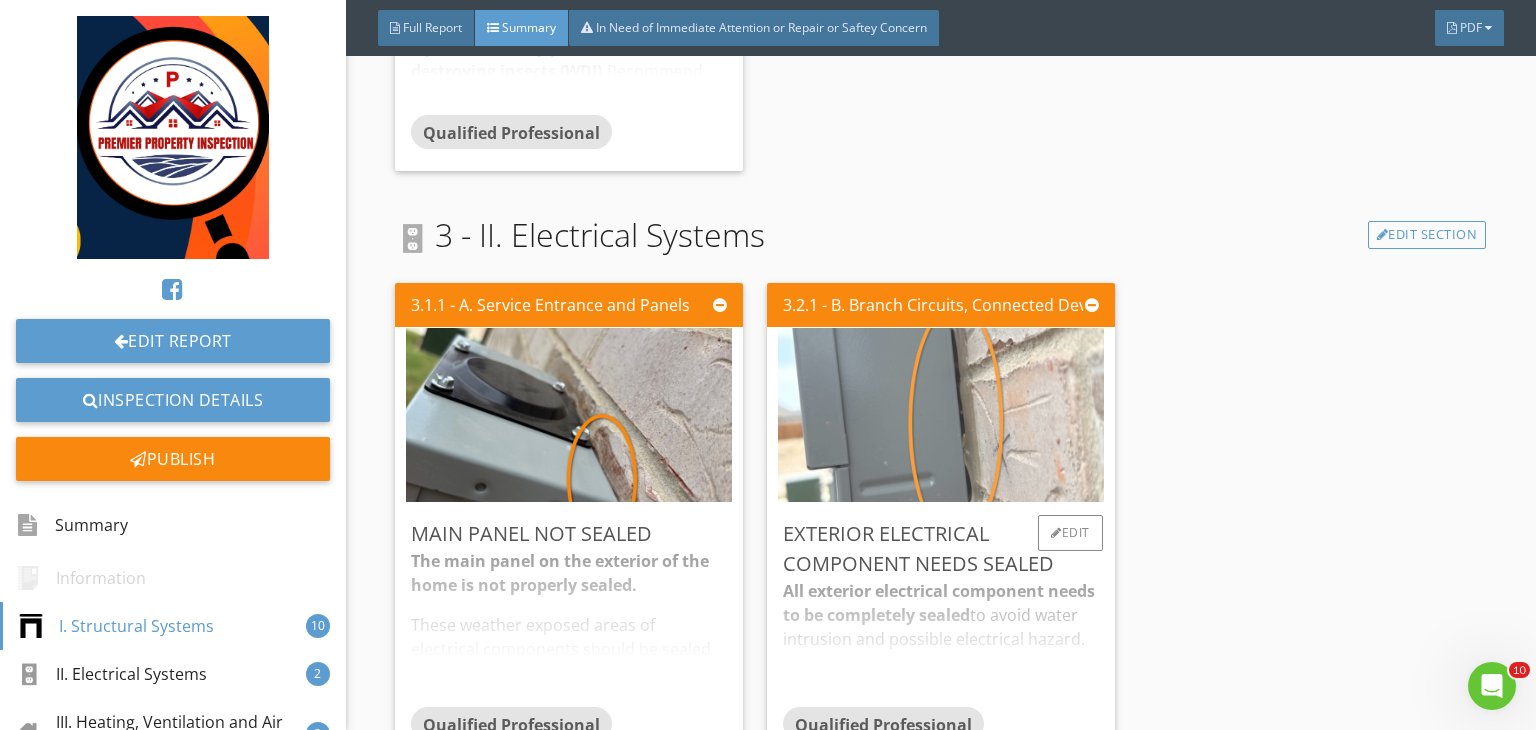 click at bounding box center (941, 415) 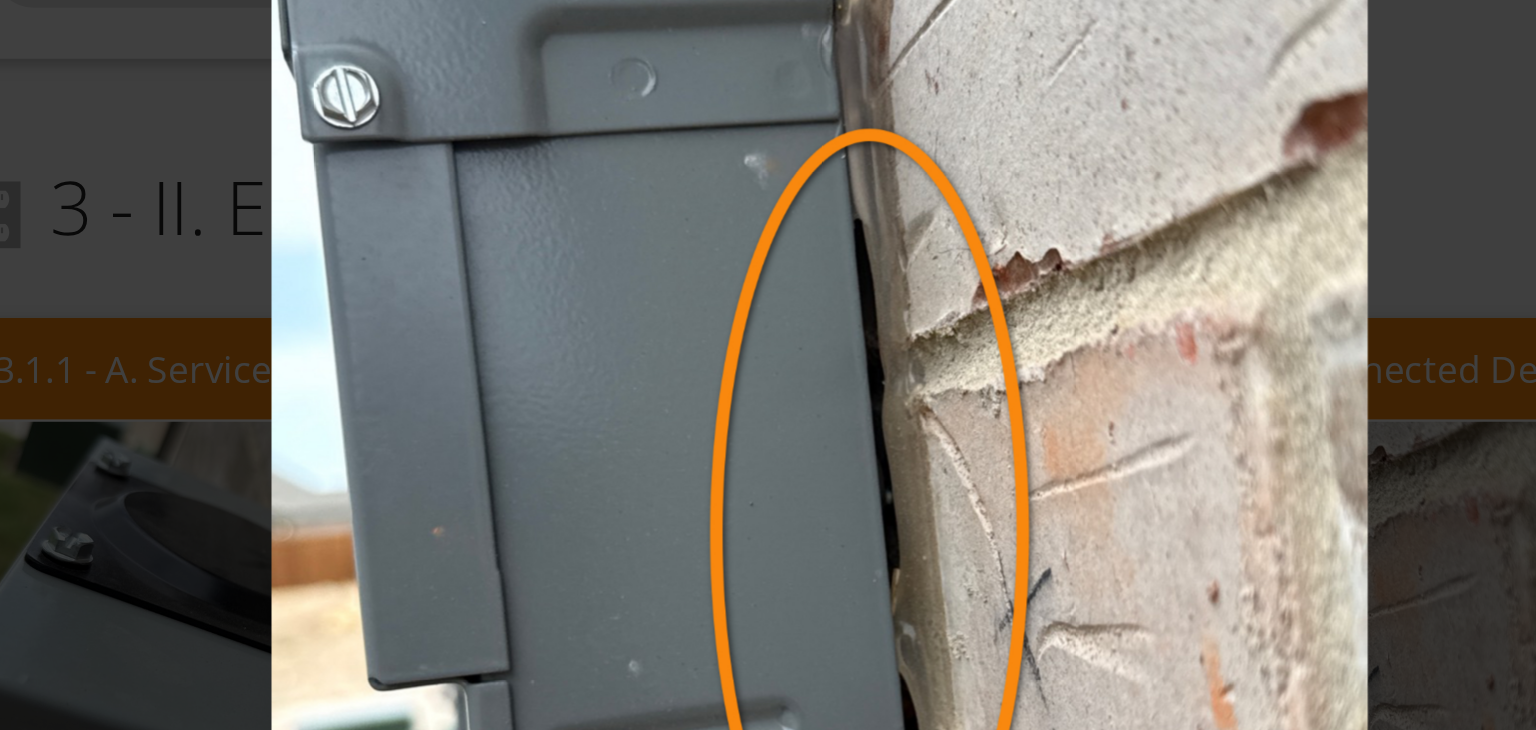 click at bounding box center (768, 365) 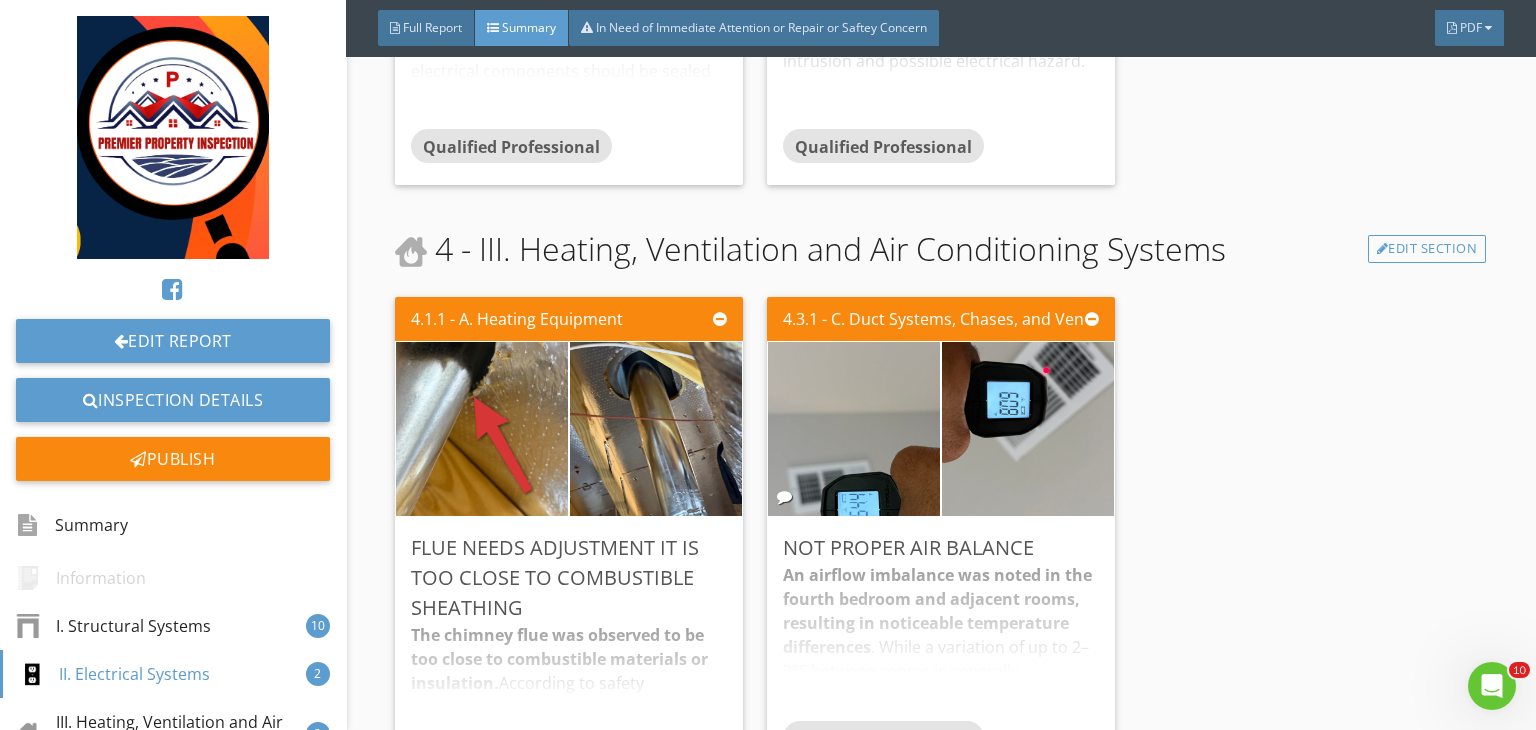 scroll, scrollTop: 2960, scrollLeft: 0, axis: vertical 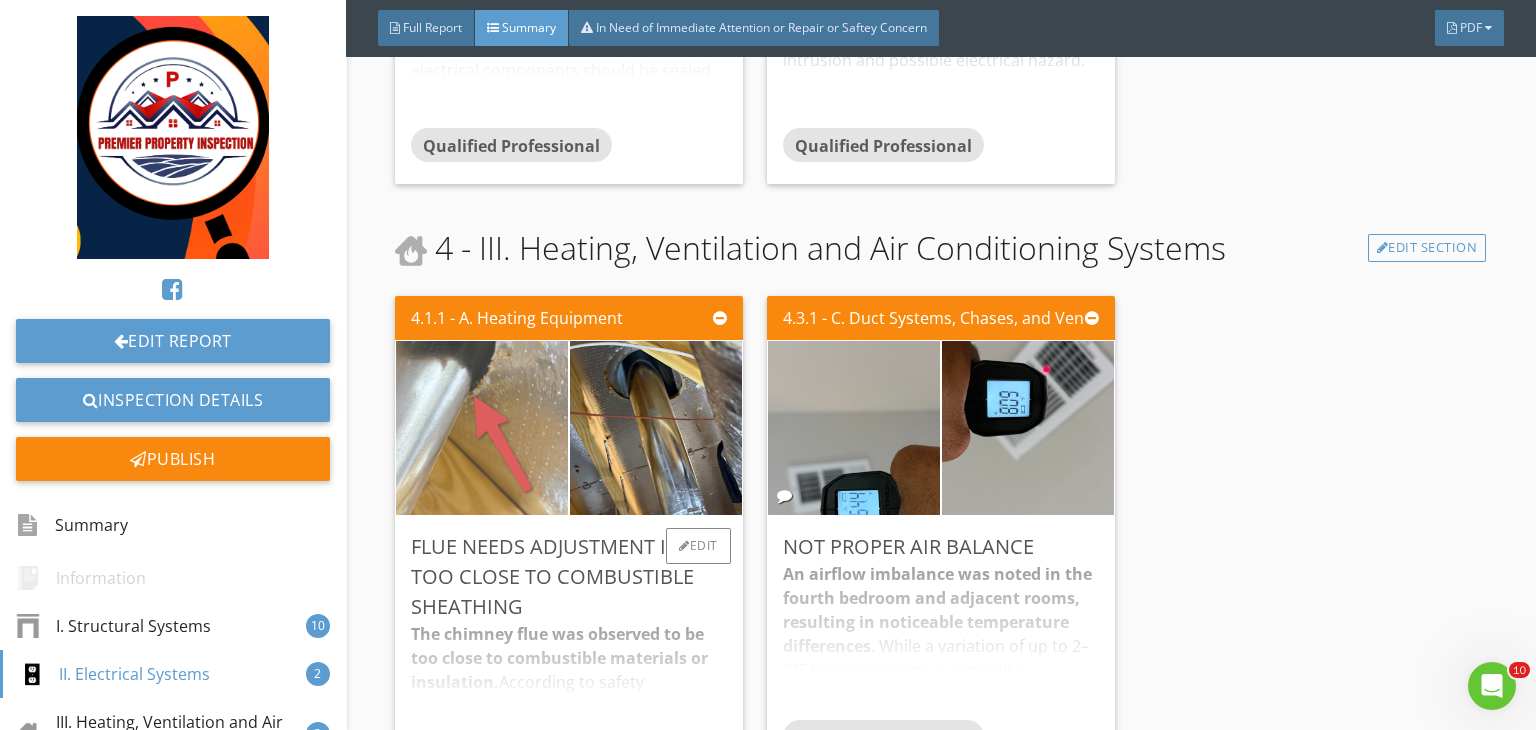 click at bounding box center [482, 428] 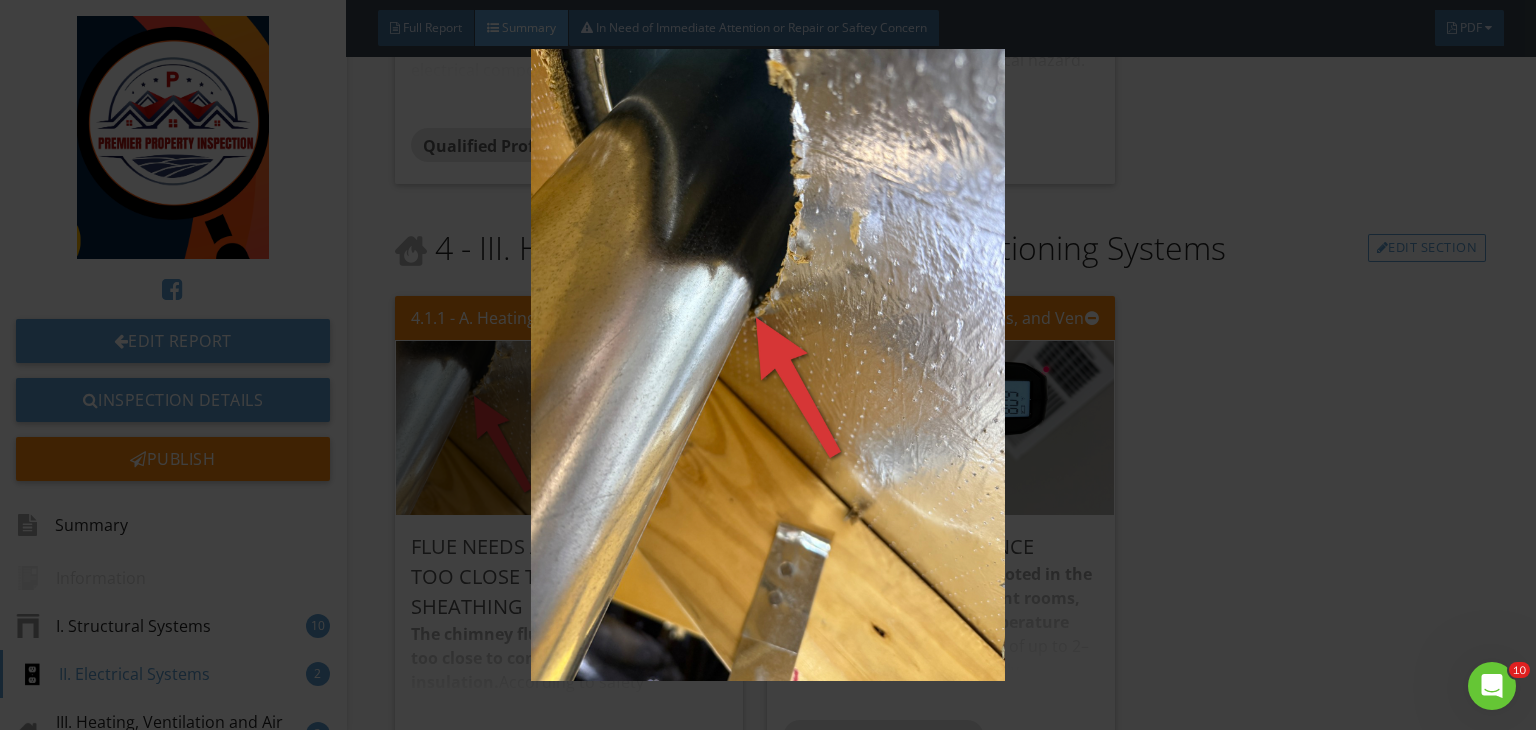 click at bounding box center [768, 365] 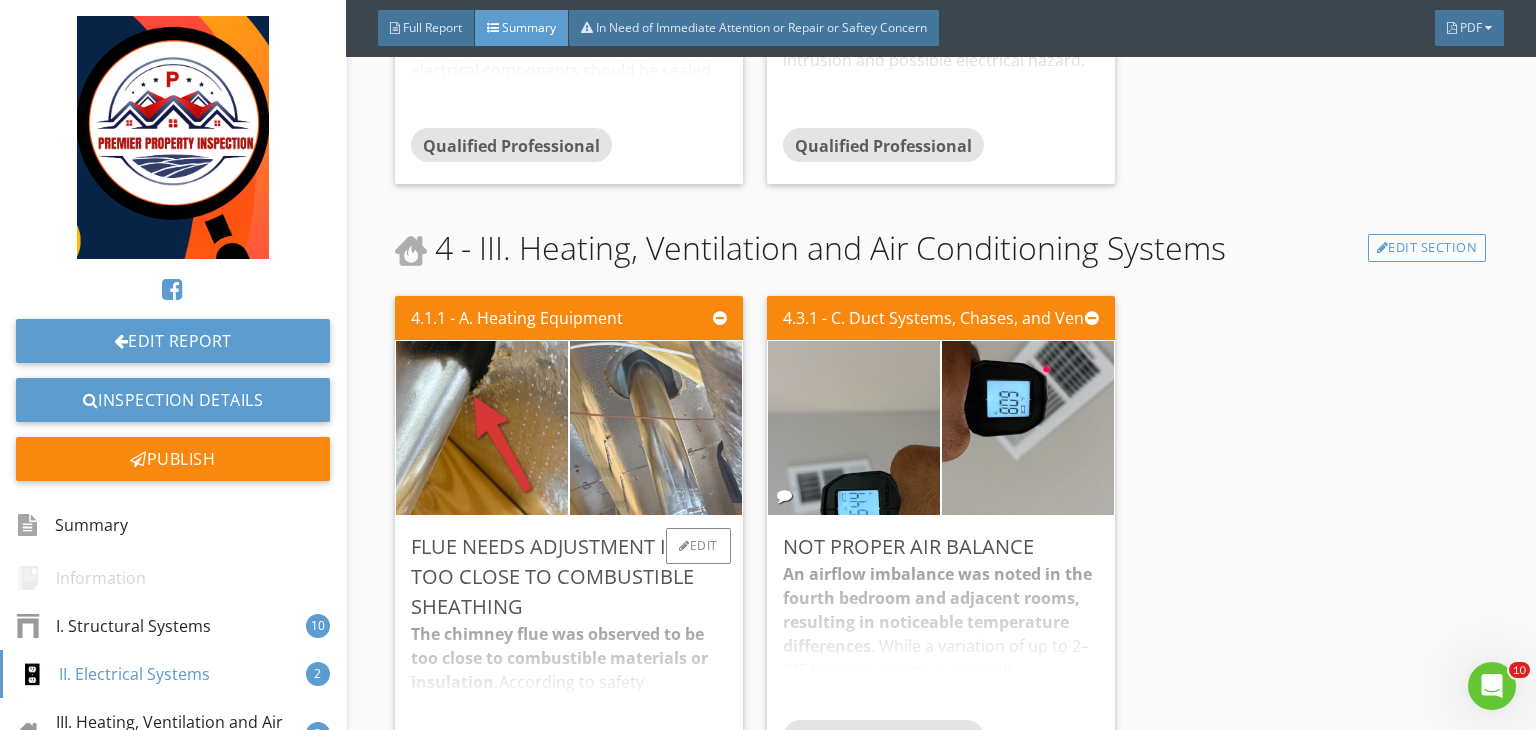 click at bounding box center [656, 428] 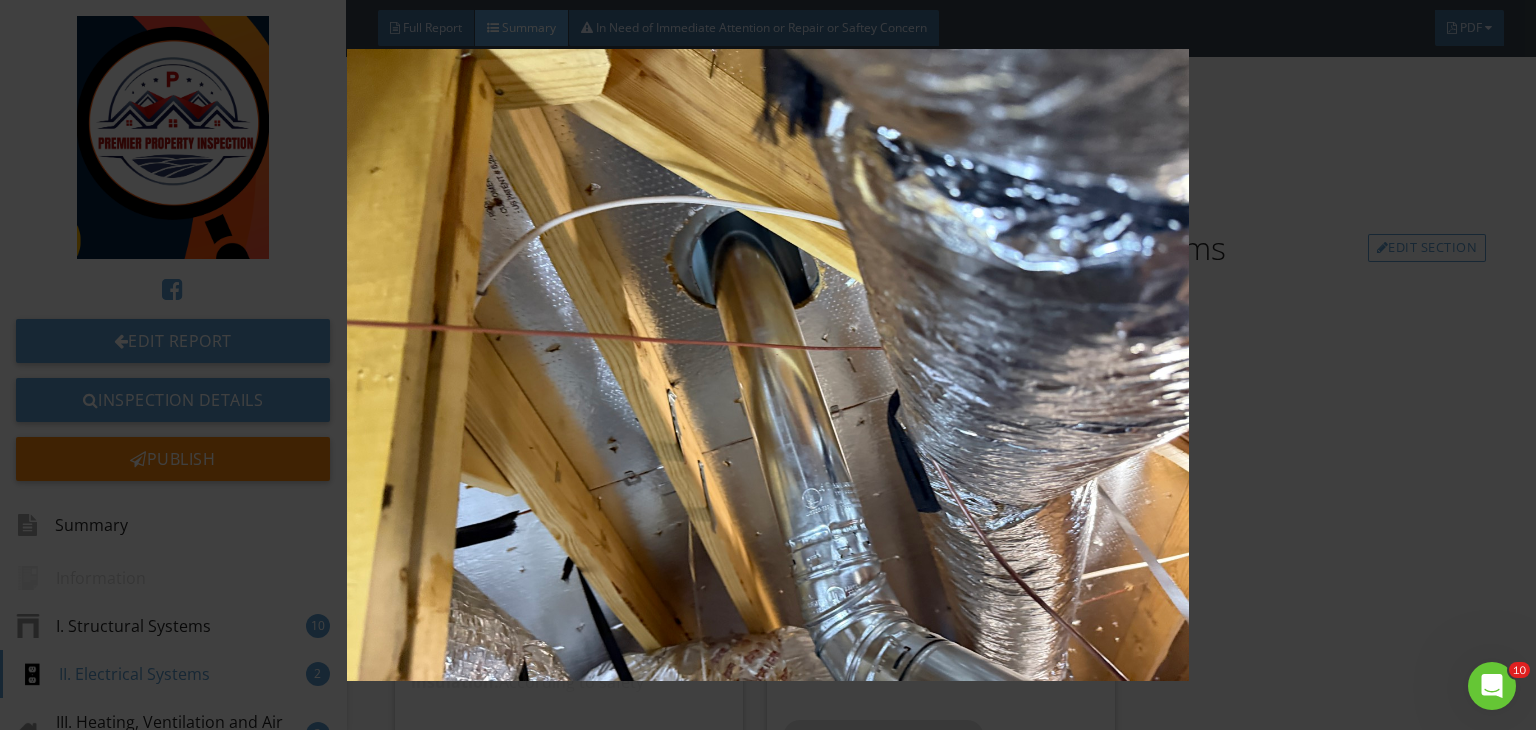 click at bounding box center [768, 365] 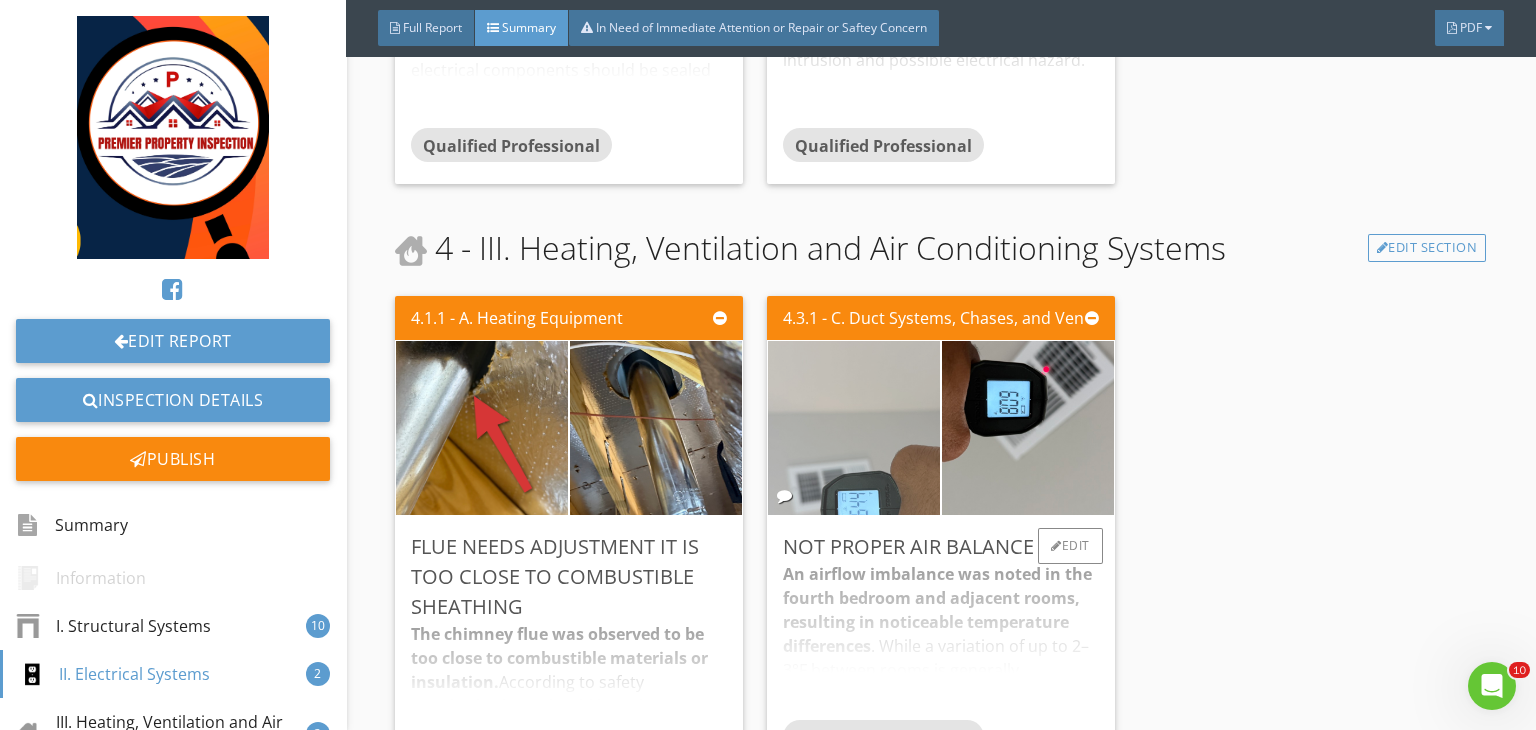 click at bounding box center (854, 428) 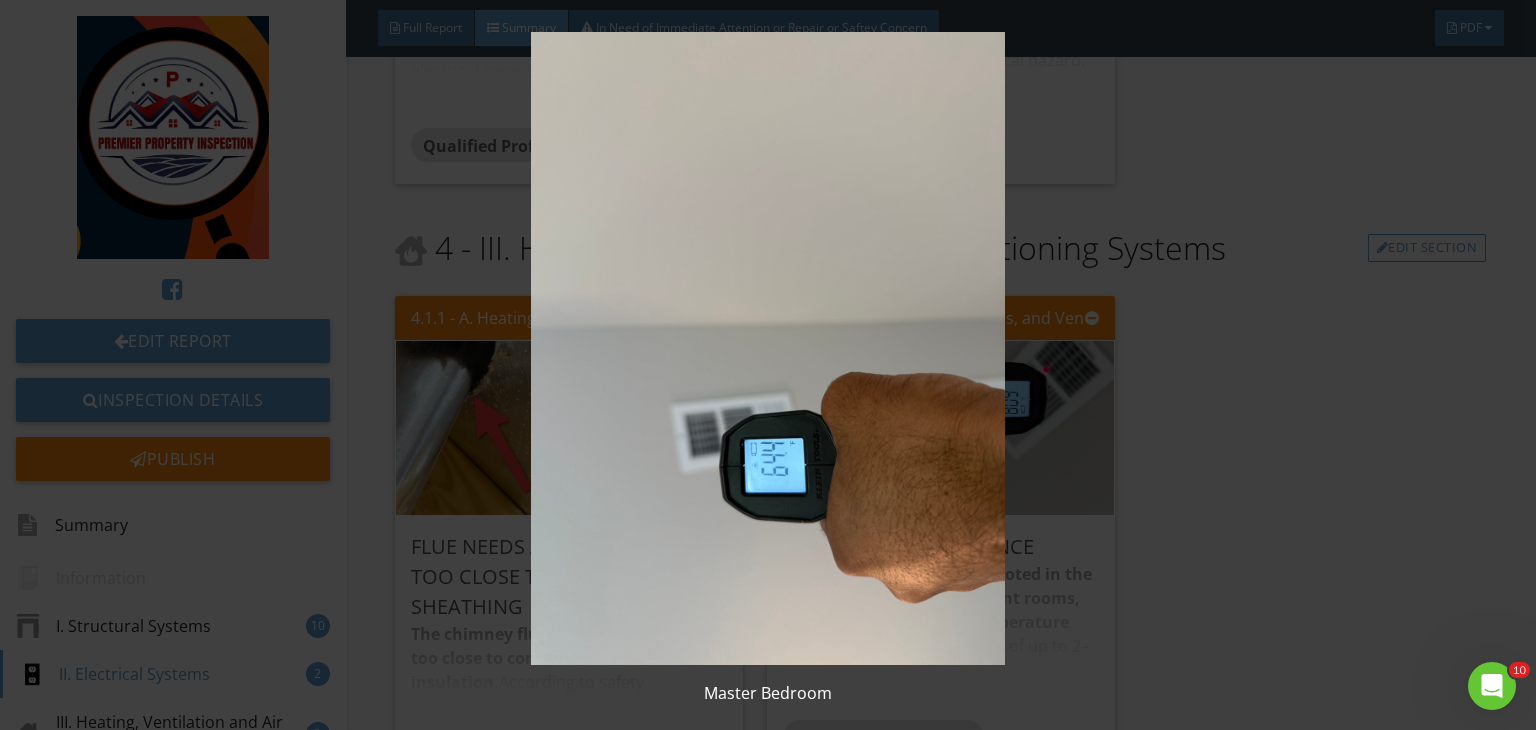 click at bounding box center (768, 348) 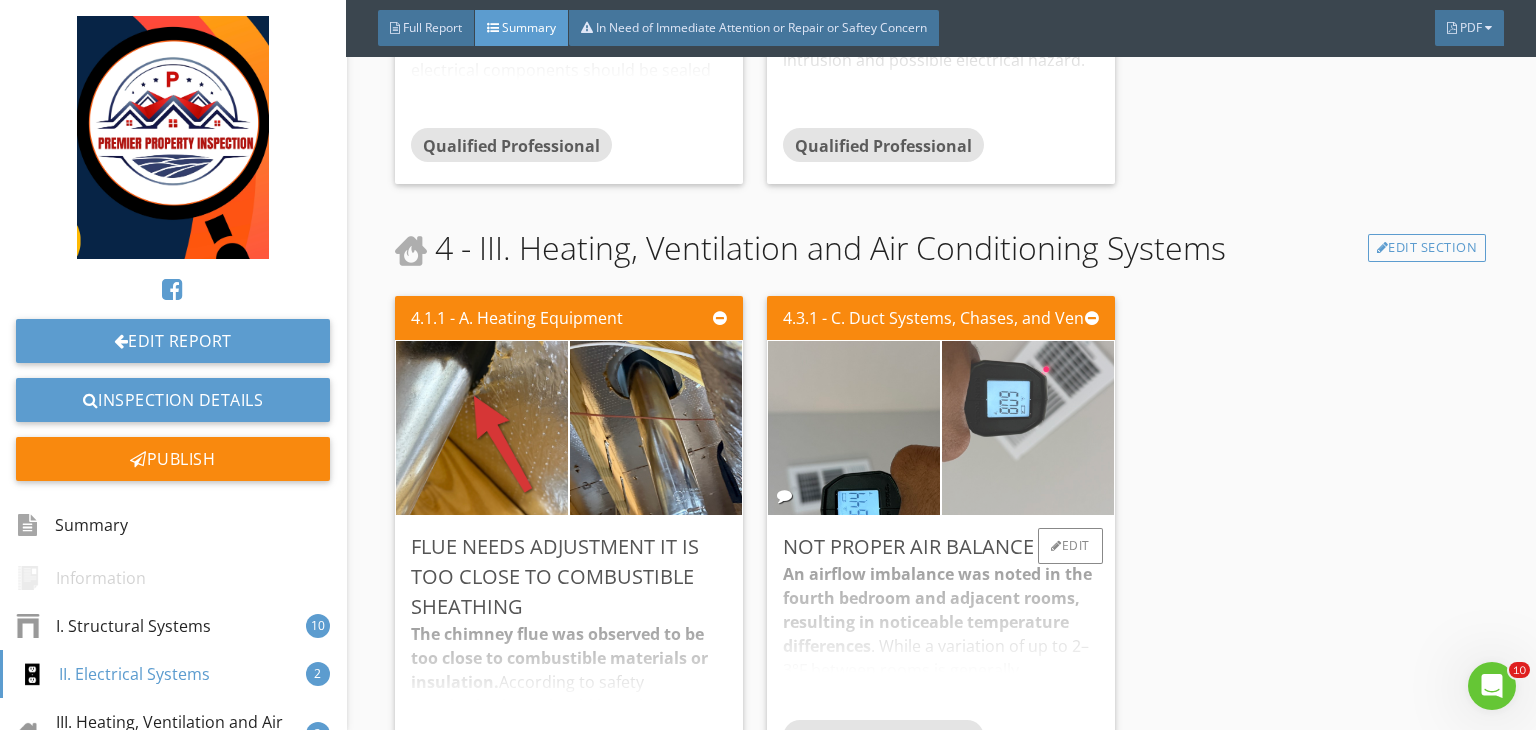 click at bounding box center (1027, 428) 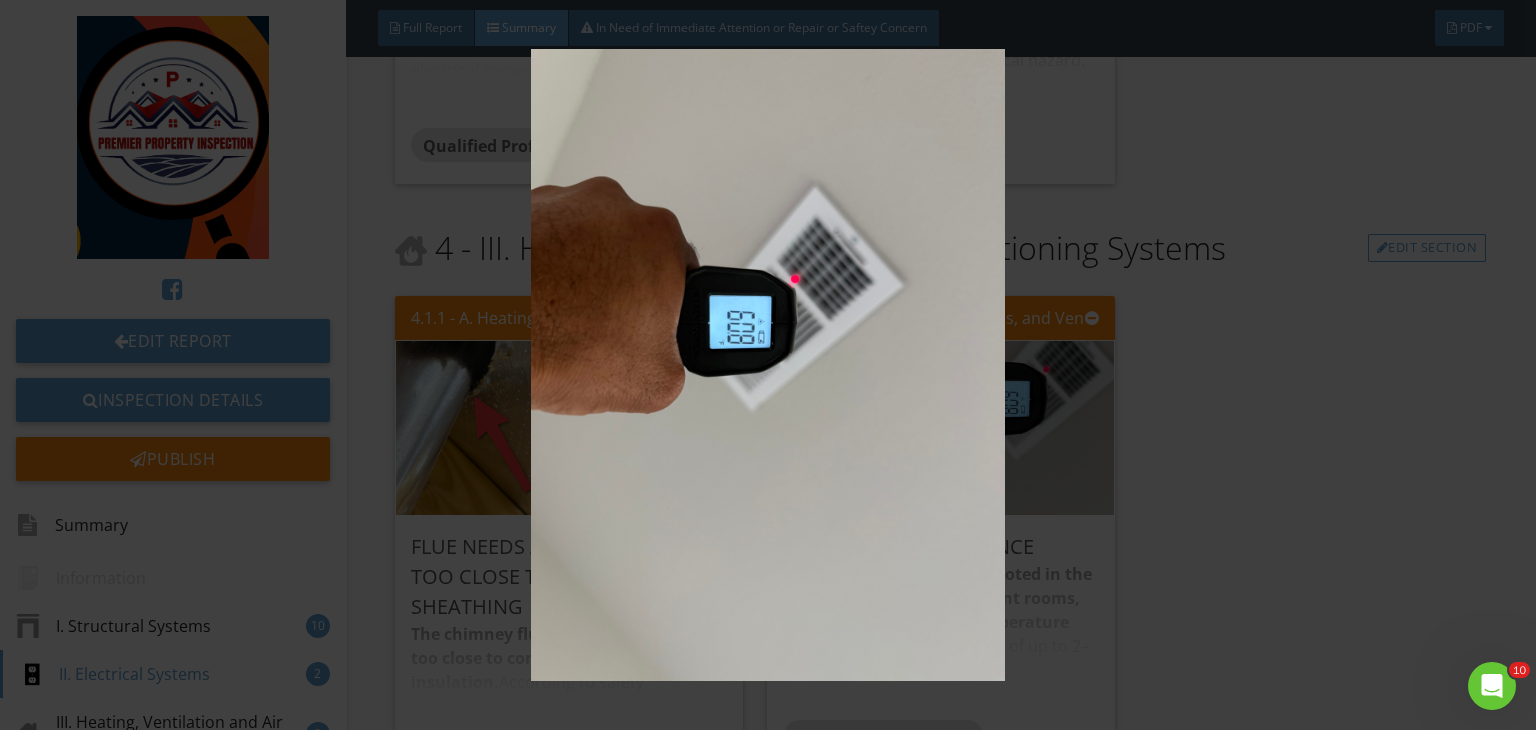 click at bounding box center [768, 365] 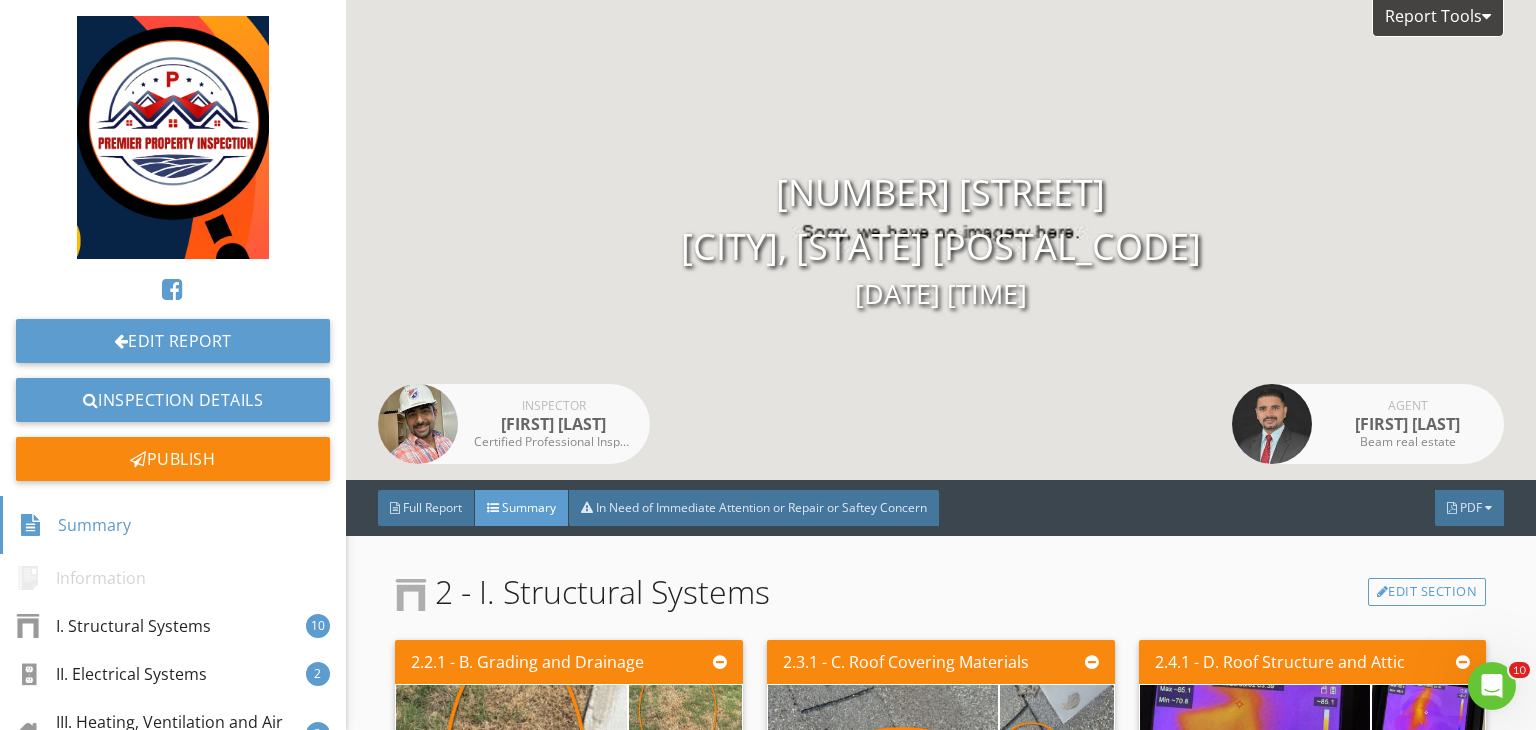scroll, scrollTop: 102, scrollLeft: 0, axis: vertical 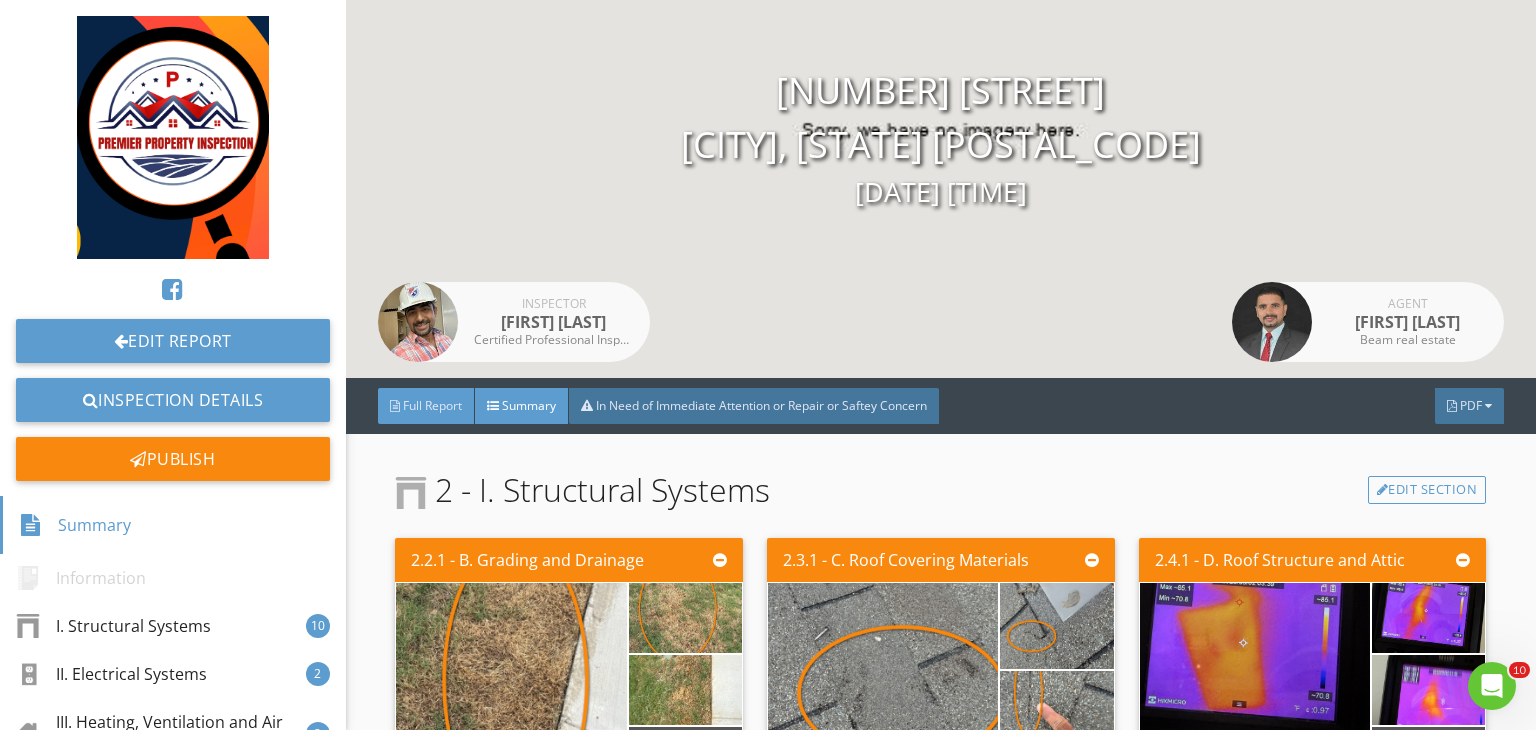 click on "Full Report" at bounding box center (432, 405) 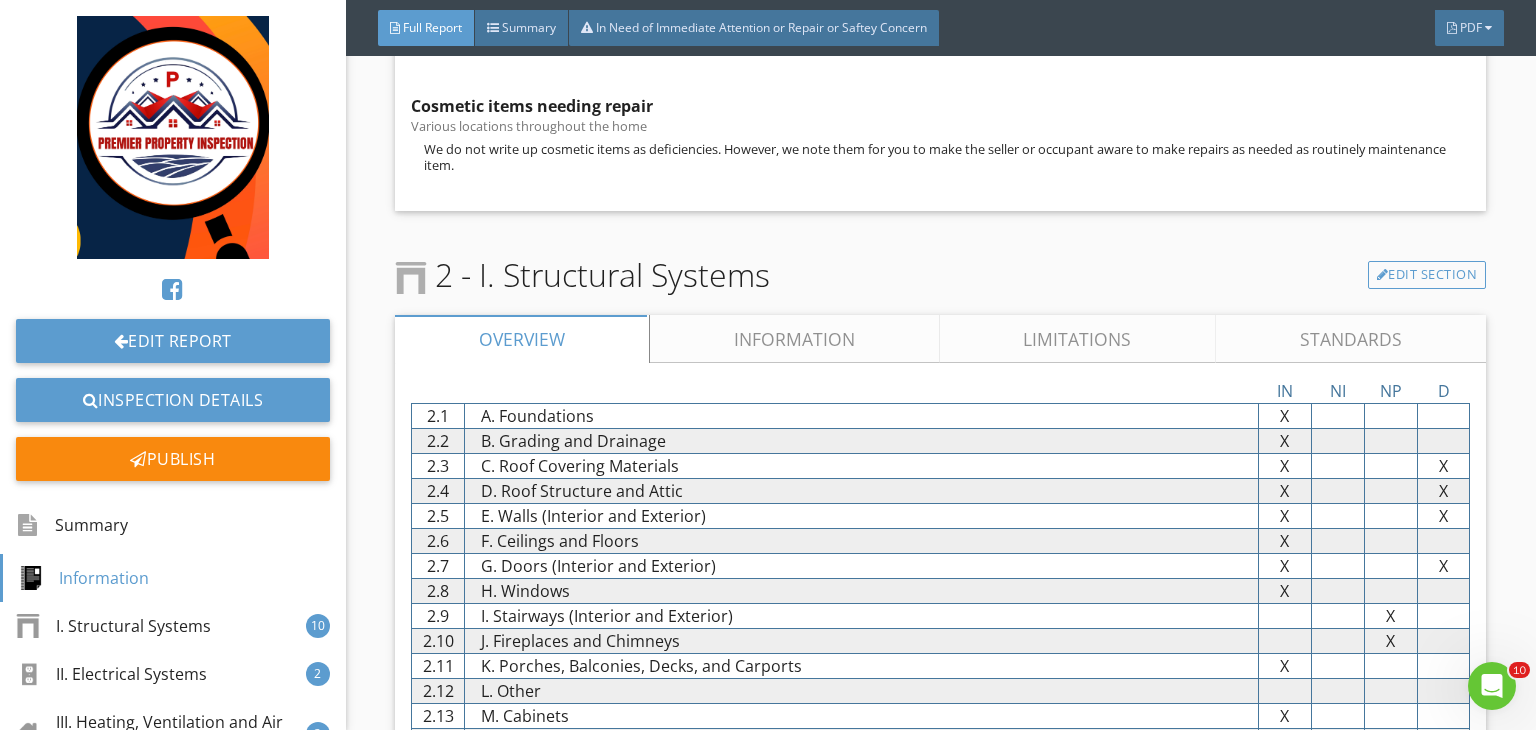 scroll, scrollTop: 1846, scrollLeft: 0, axis: vertical 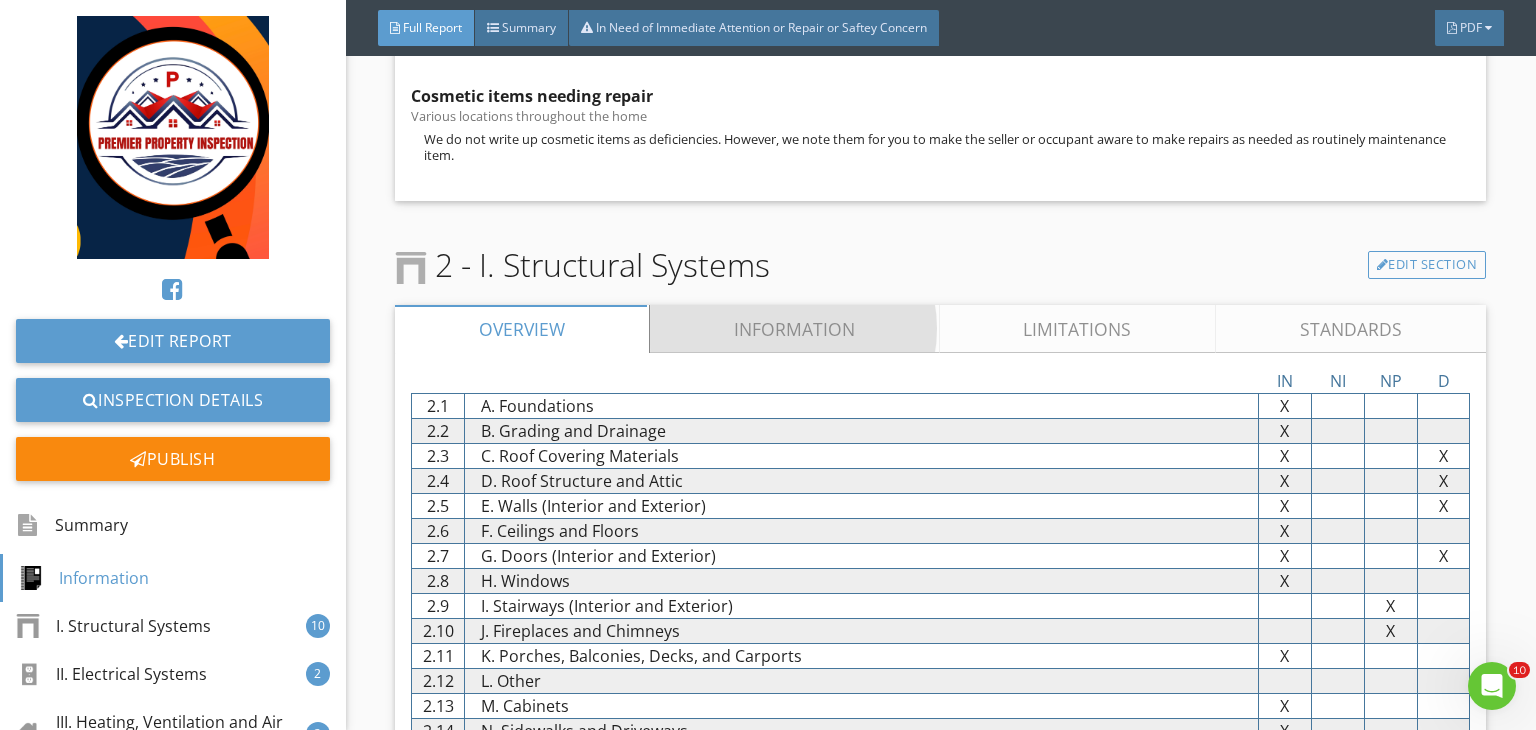click on "Information" at bounding box center [795, 329] 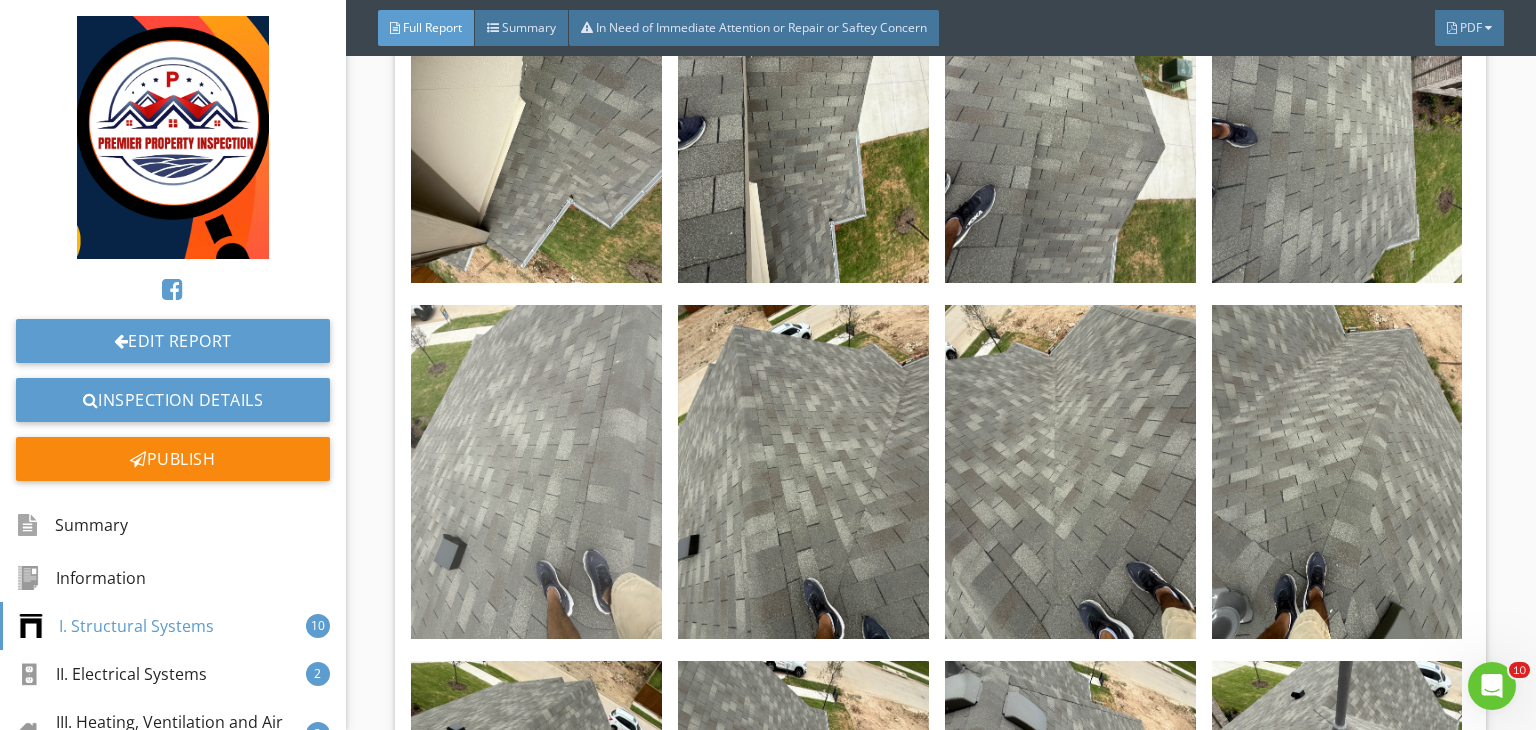 scroll, scrollTop: 8076, scrollLeft: 0, axis: vertical 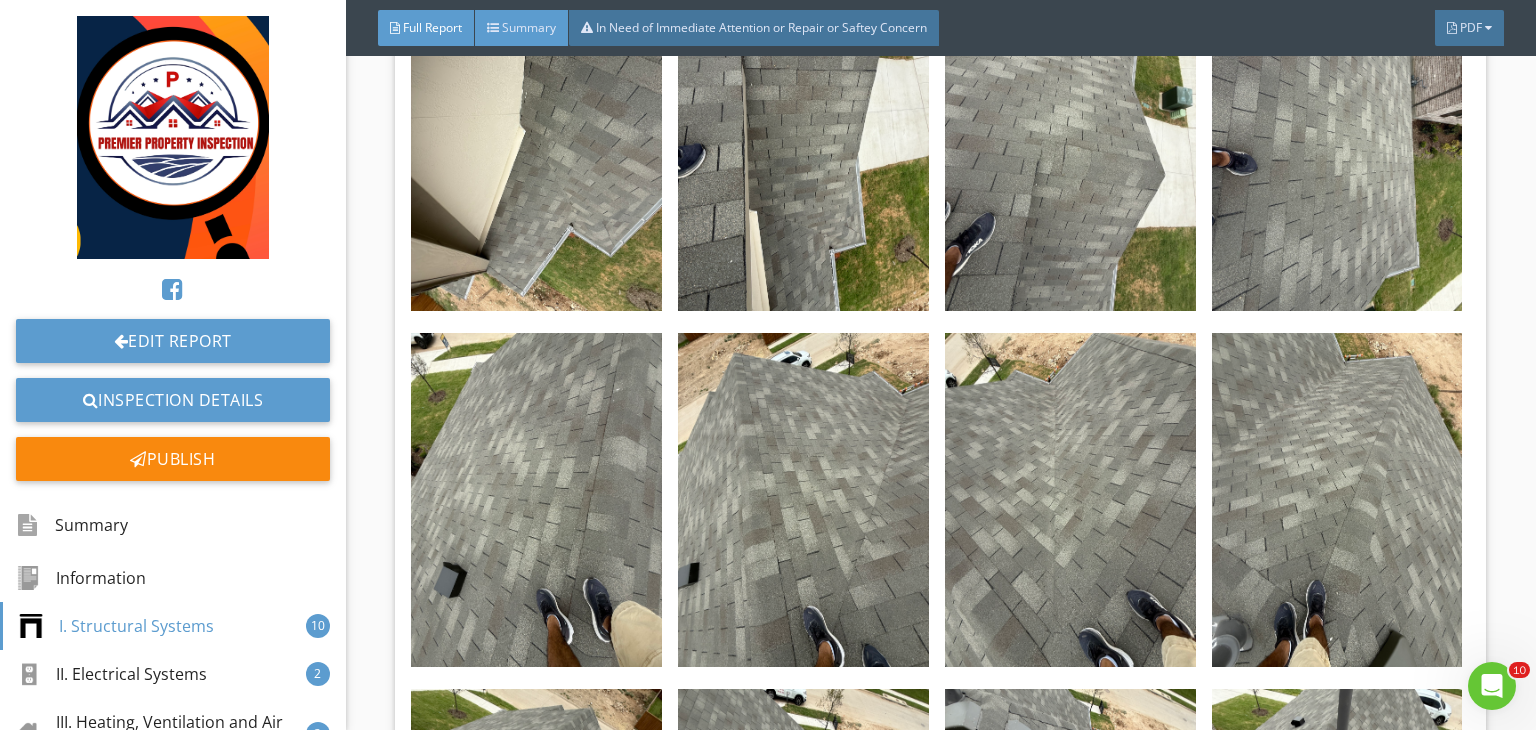 click on "Summary" at bounding box center [529, 27] 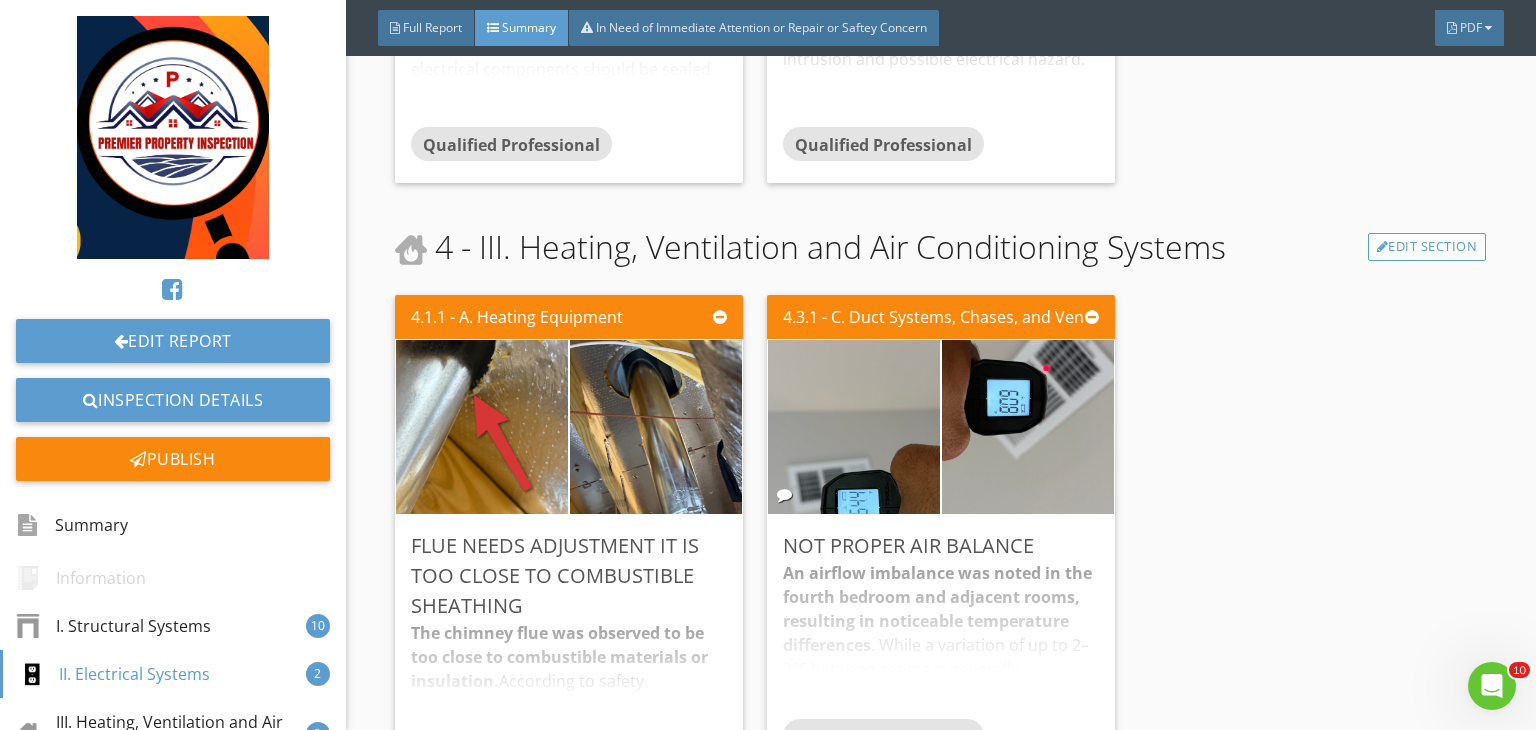 scroll, scrollTop: 3029, scrollLeft: 0, axis: vertical 